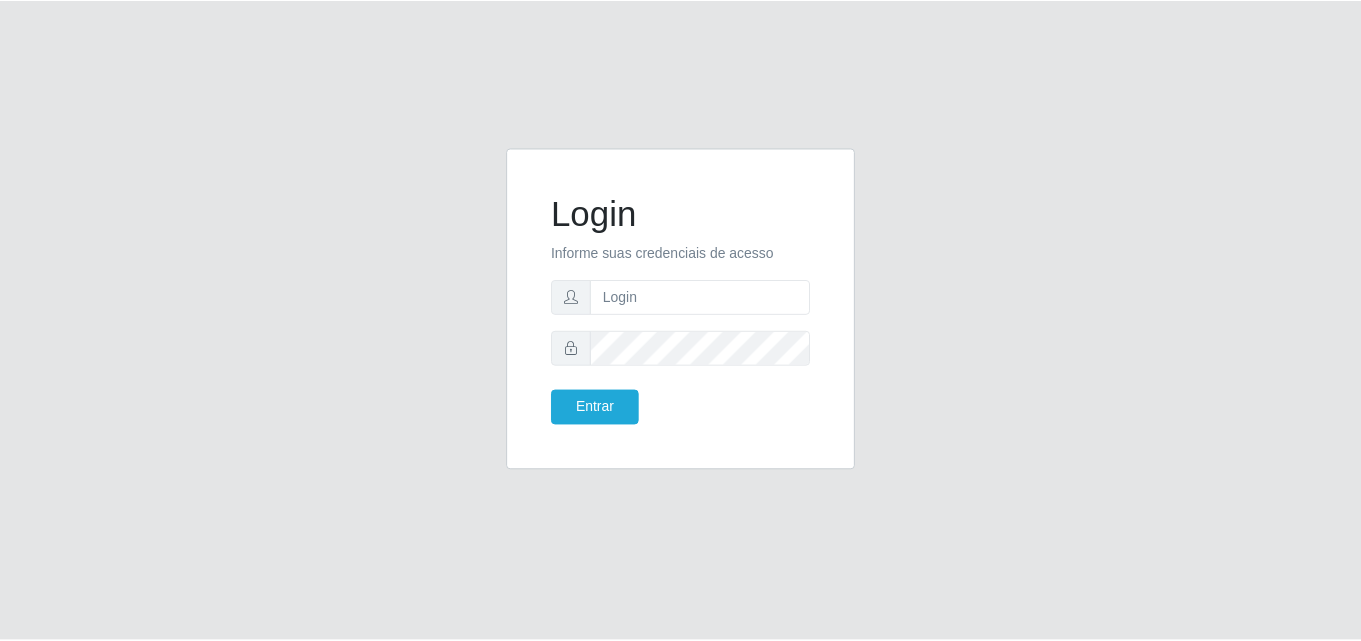 scroll, scrollTop: 0, scrollLeft: 0, axis: both 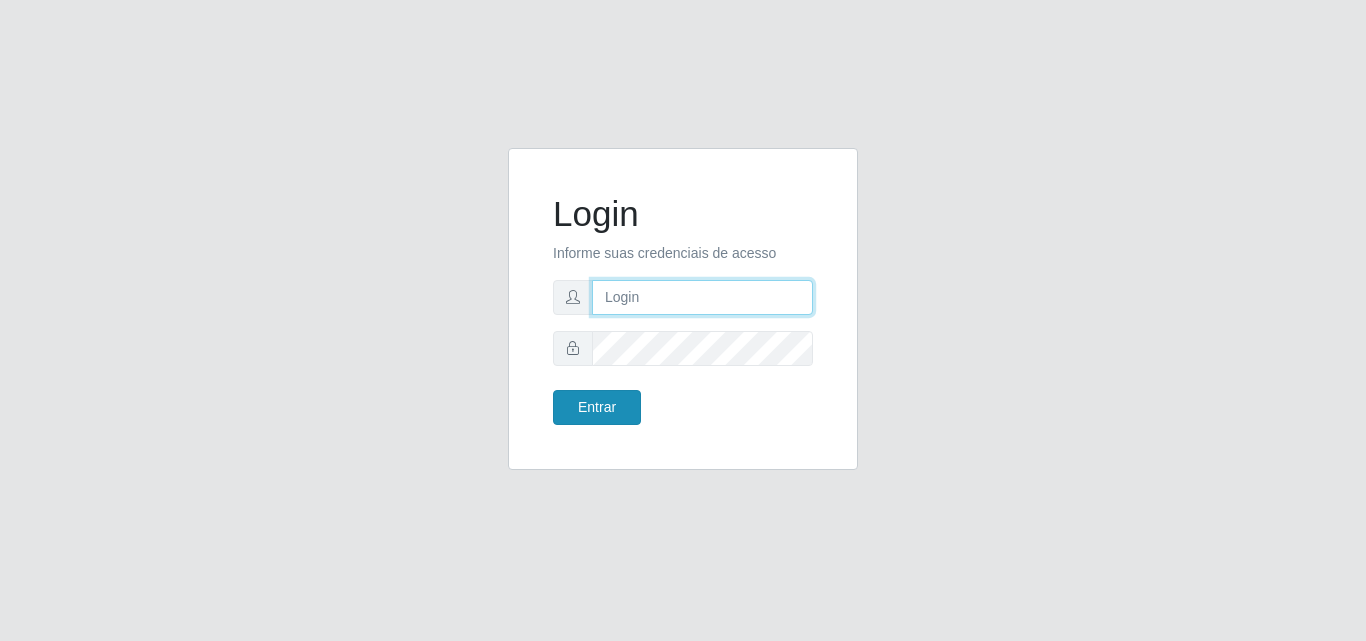 type on "[EMAIL_ADDRESS][DOMAIN_NAME]" 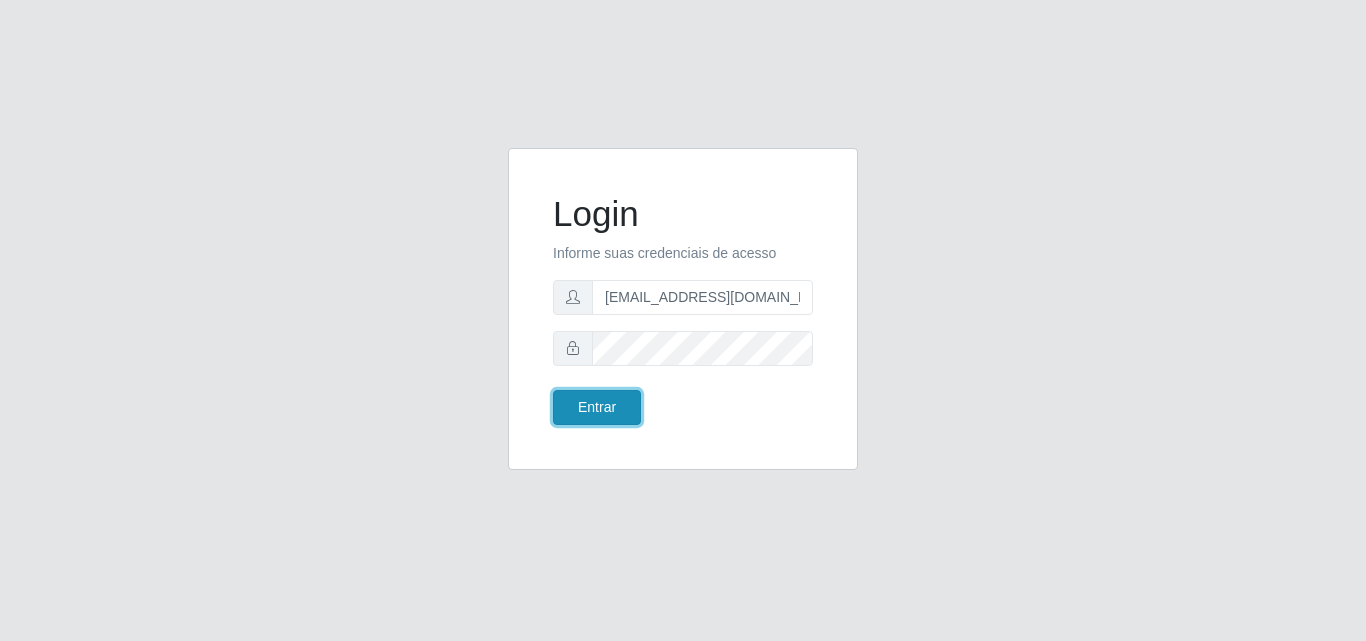 click on "Entrar" at bounding box center (597, 407) 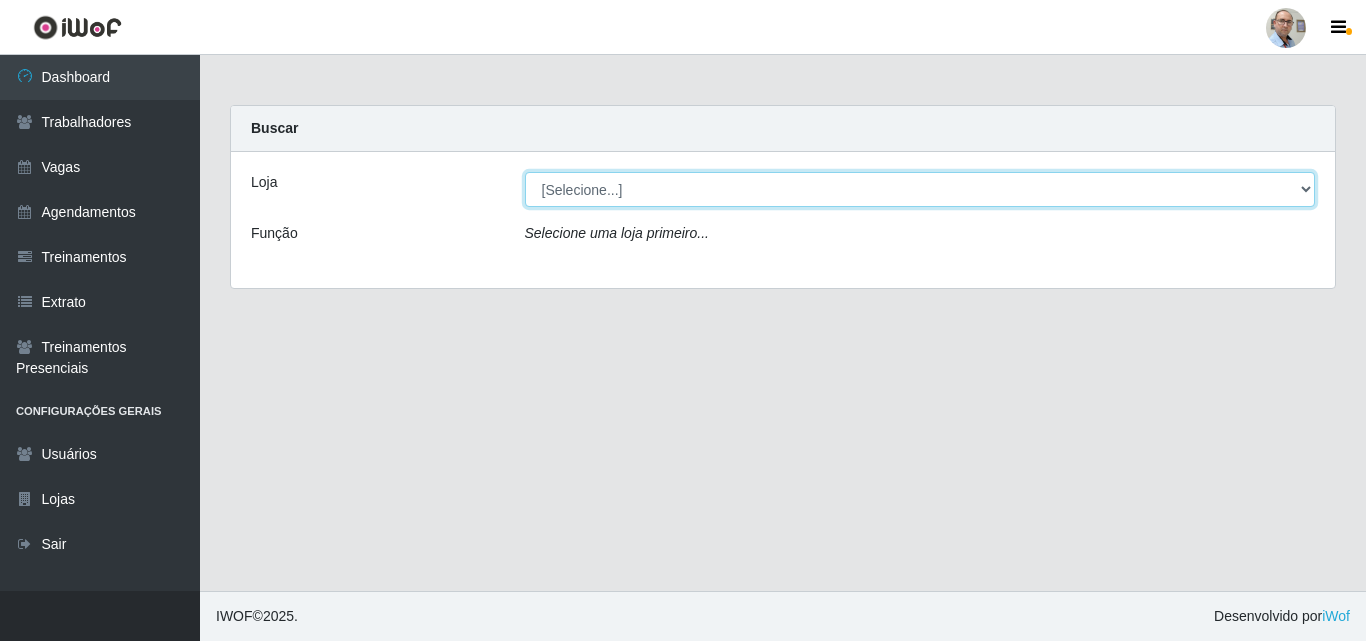 click on "[Selecione...] Mar Vermelho - Loja 04" at bounding box center [920, 189] 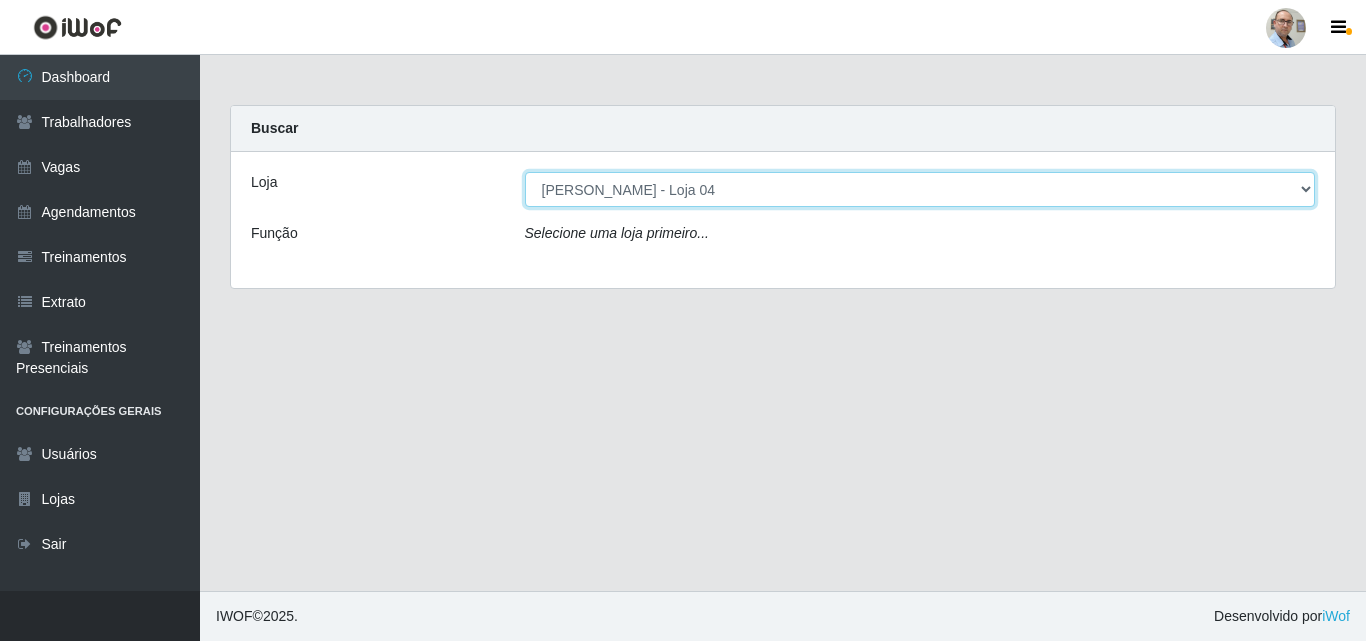 click on "[Selecione...] Mar Vermelho - Loja 04" at bounding box center (920, 189) 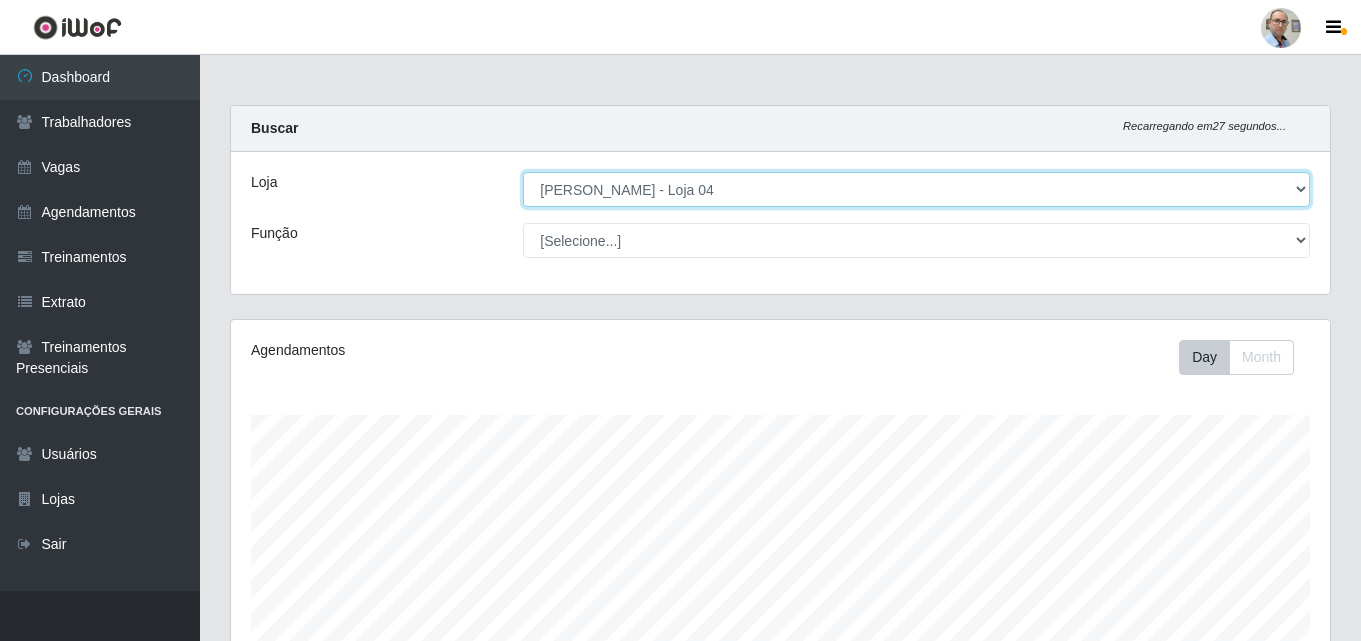 scroll, scrollTop: 999585, scrollLeft: 998901, axis: both 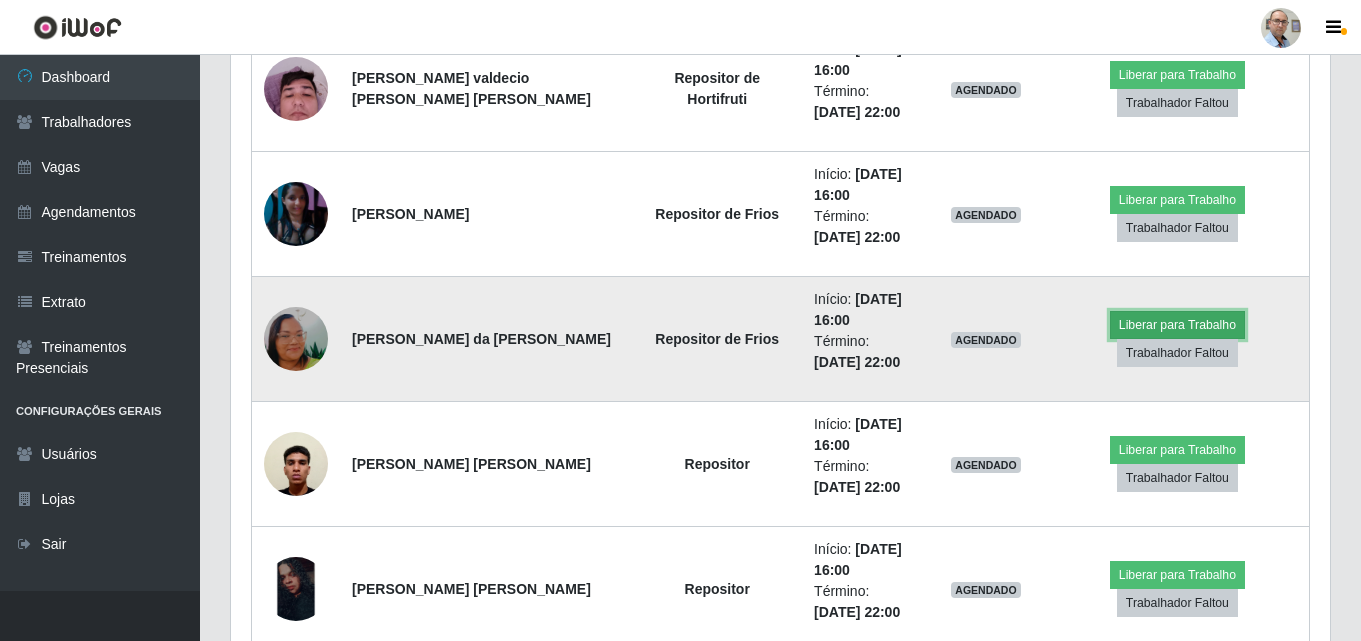 click on "Liberar para Trabalho" at bounding box center (1177, 325) 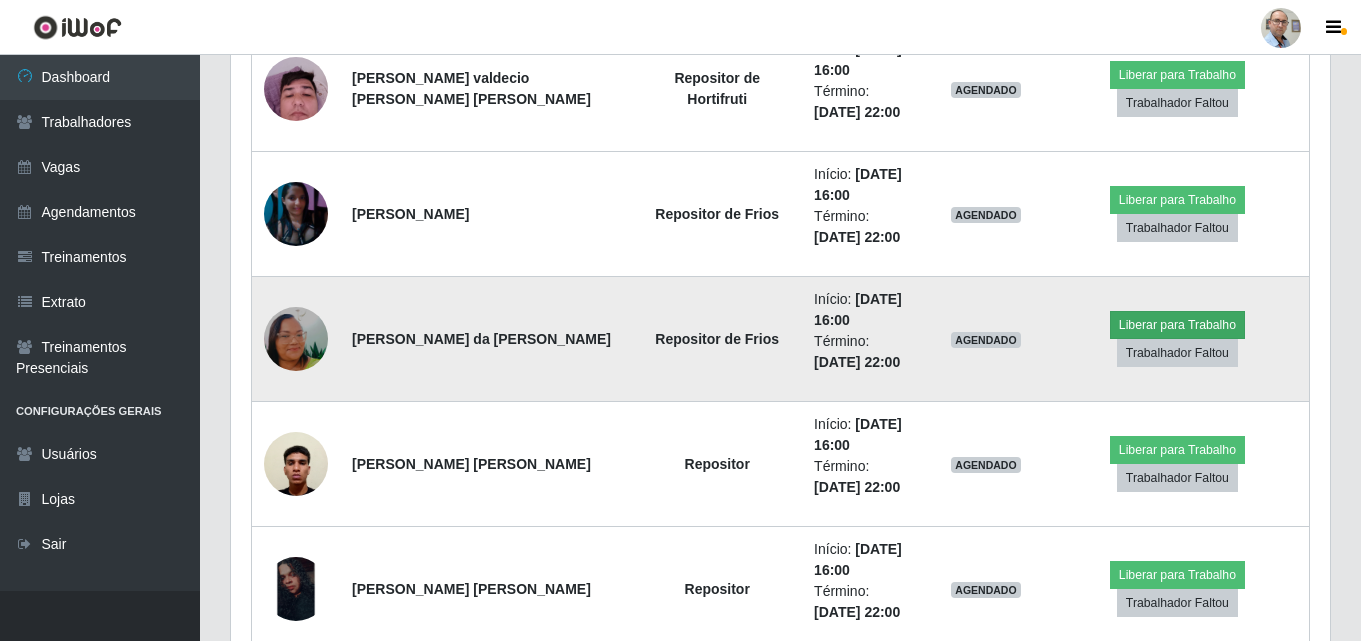scroll, scrollTop: 999585, scrollLeft: 998911, axis: both 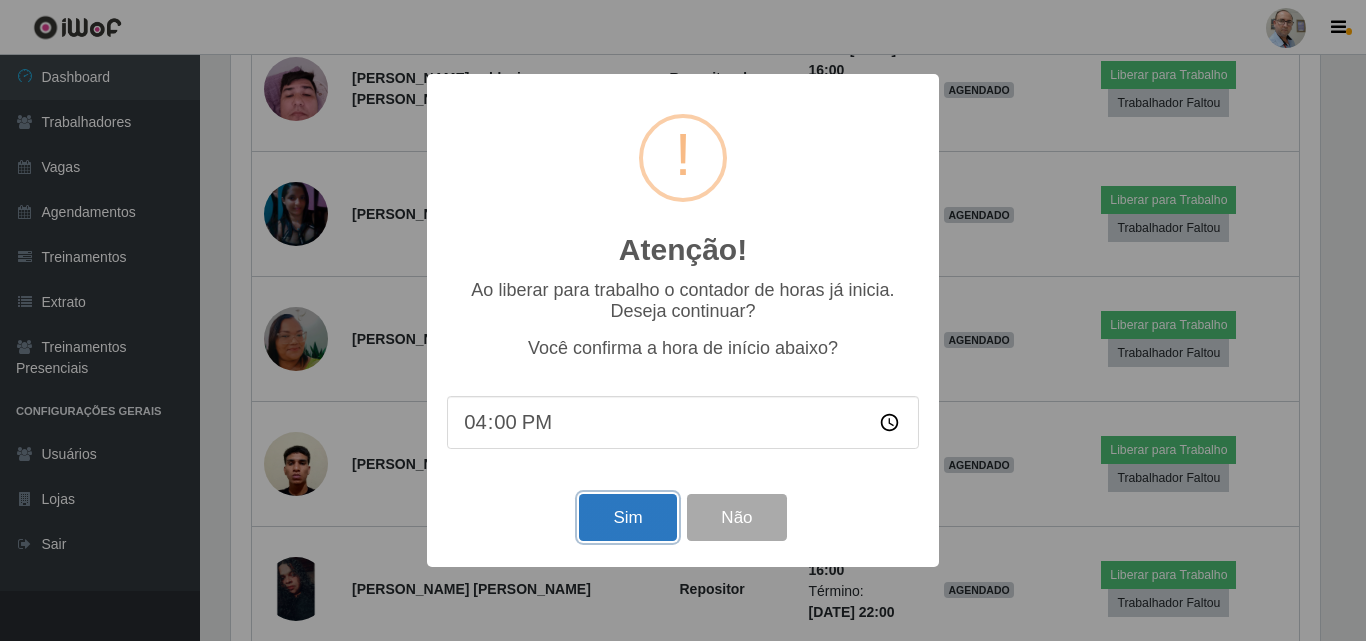 click on "Sim" at bounding box center [627, 517] 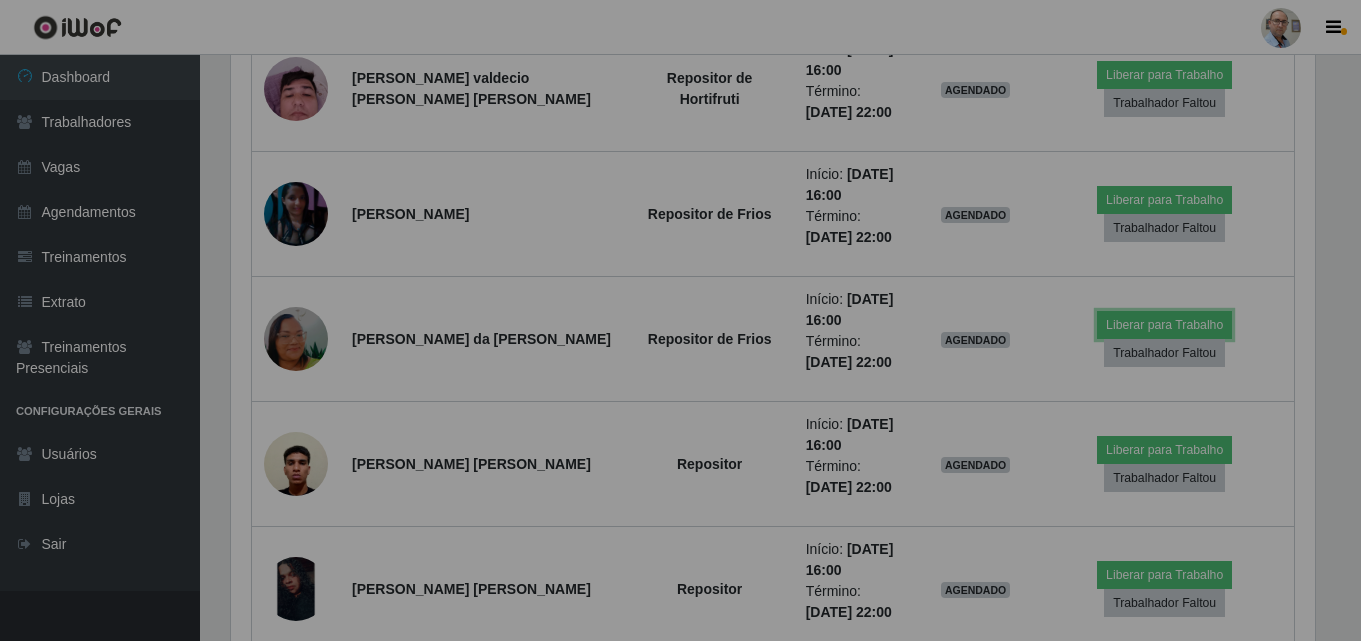 scroll, scrollTop: 999585, scrollLeft: 998901, axis: both 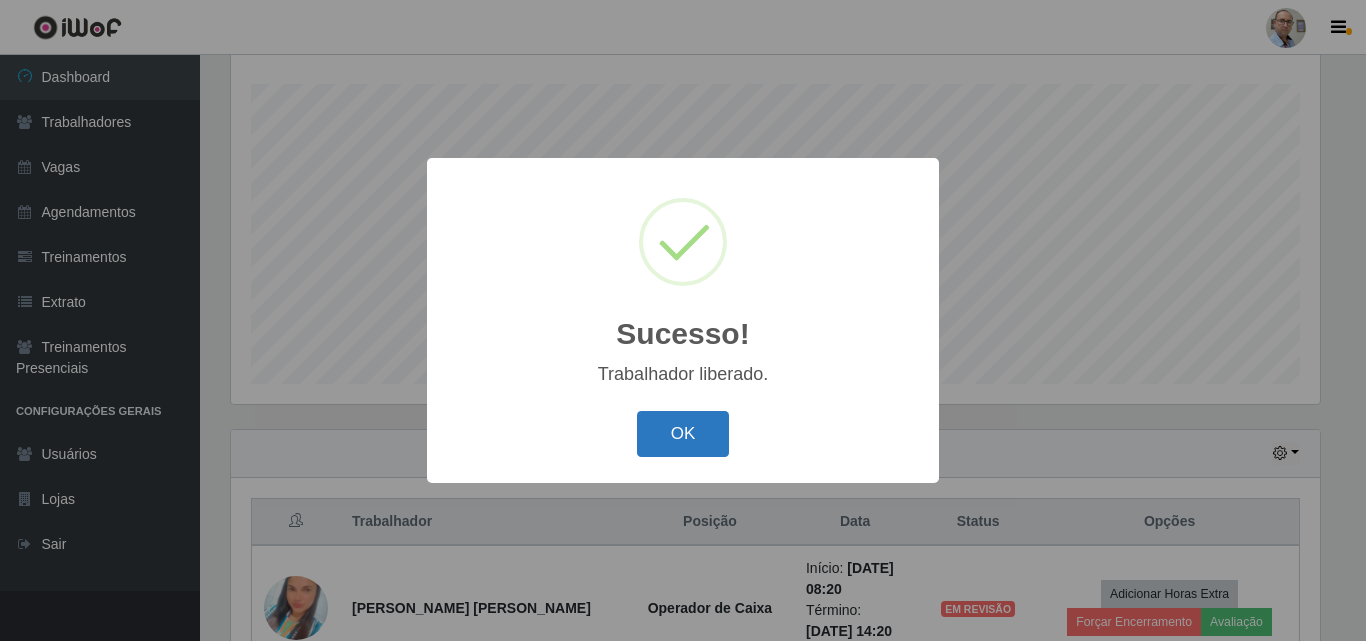 click on "OK" at bounding box center [683, 434] 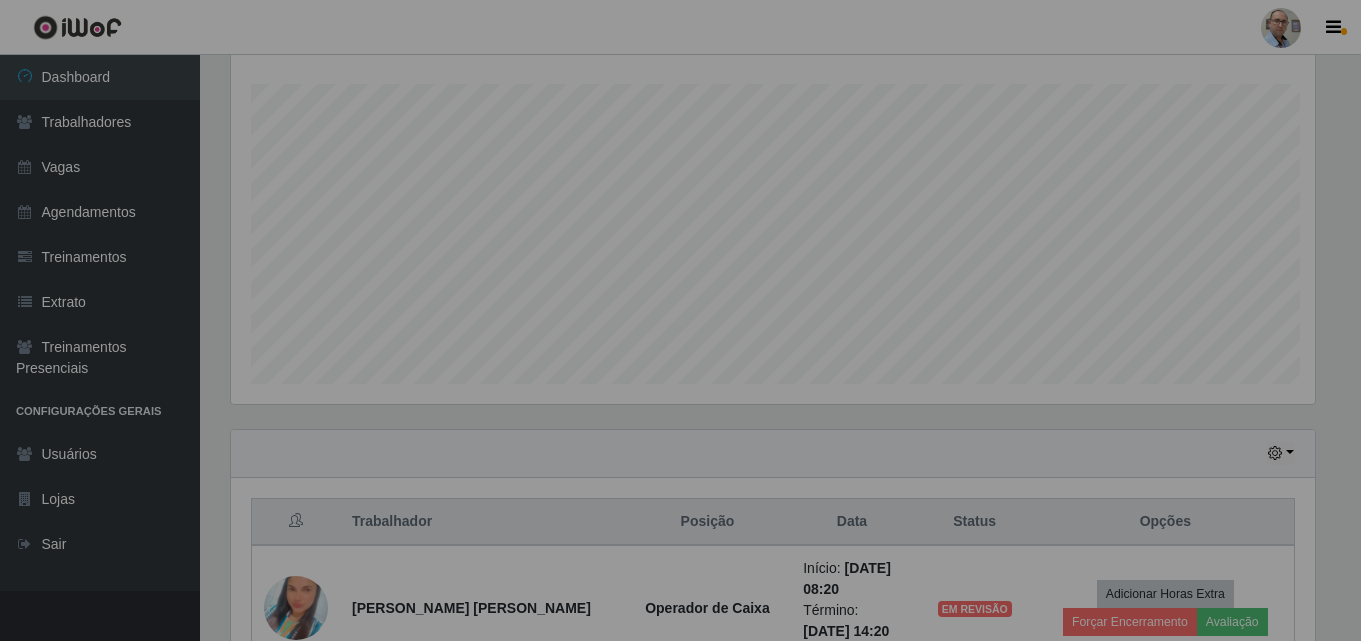 scroll, scrollTop: 332, scrollLeft: 0, axis: vertical 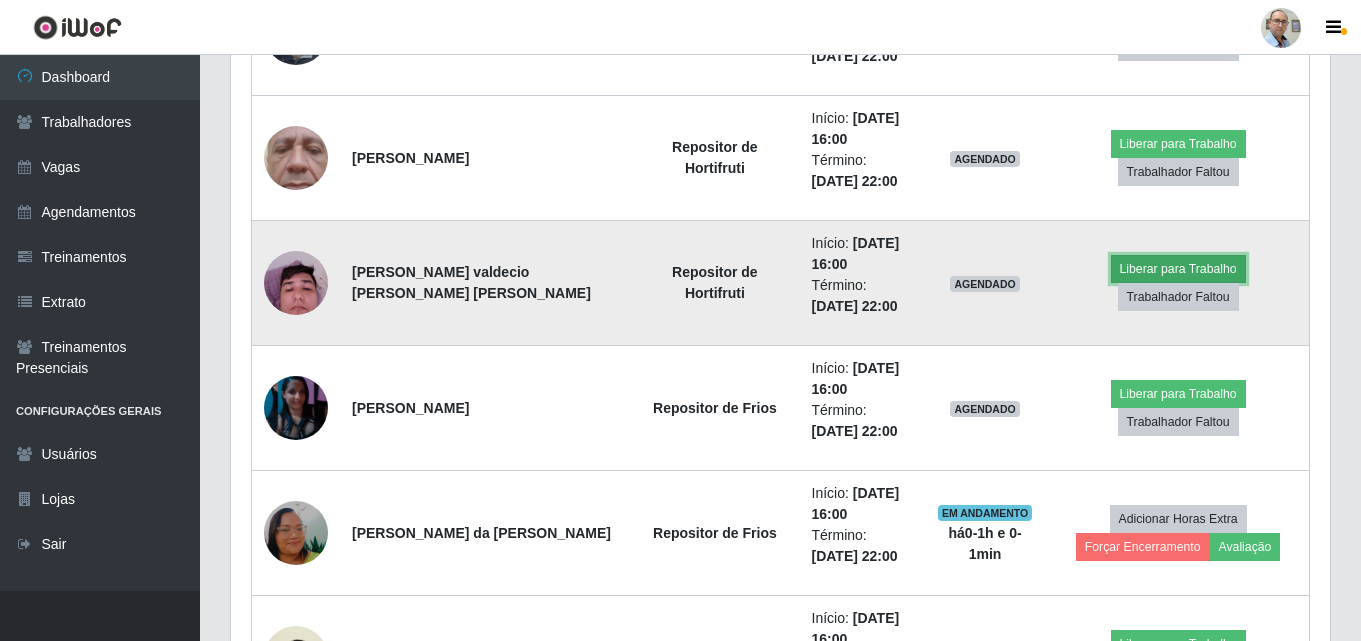 click on "Liberar para Trabalho" at bounding box center (1178, 269) 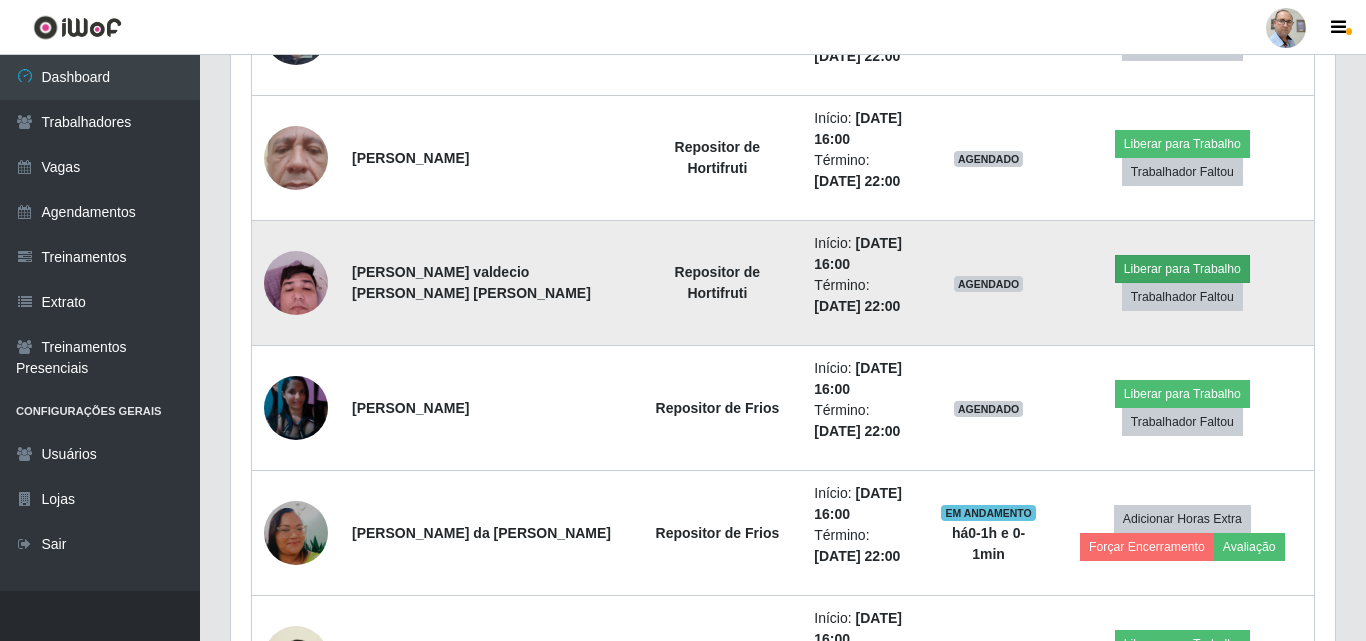 scroll, scrollTop: 999585, scrollLeft: 998911, axis: both 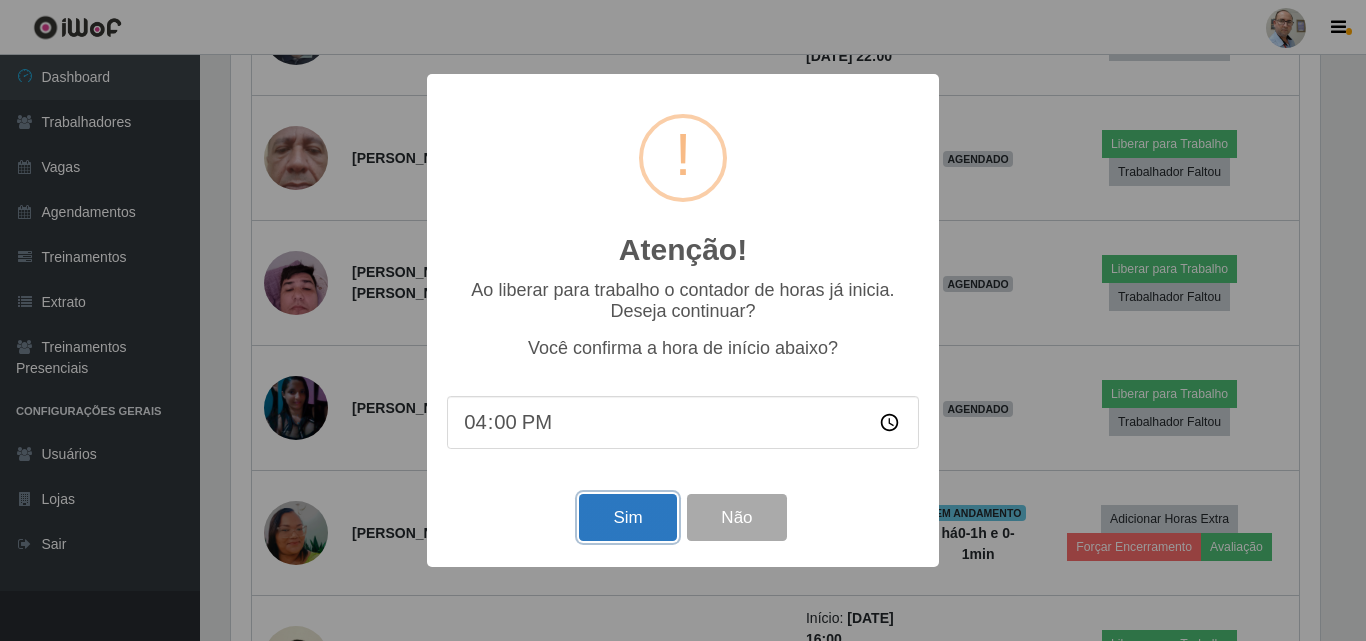 click on "Sim" at bounding box center [627, 517] 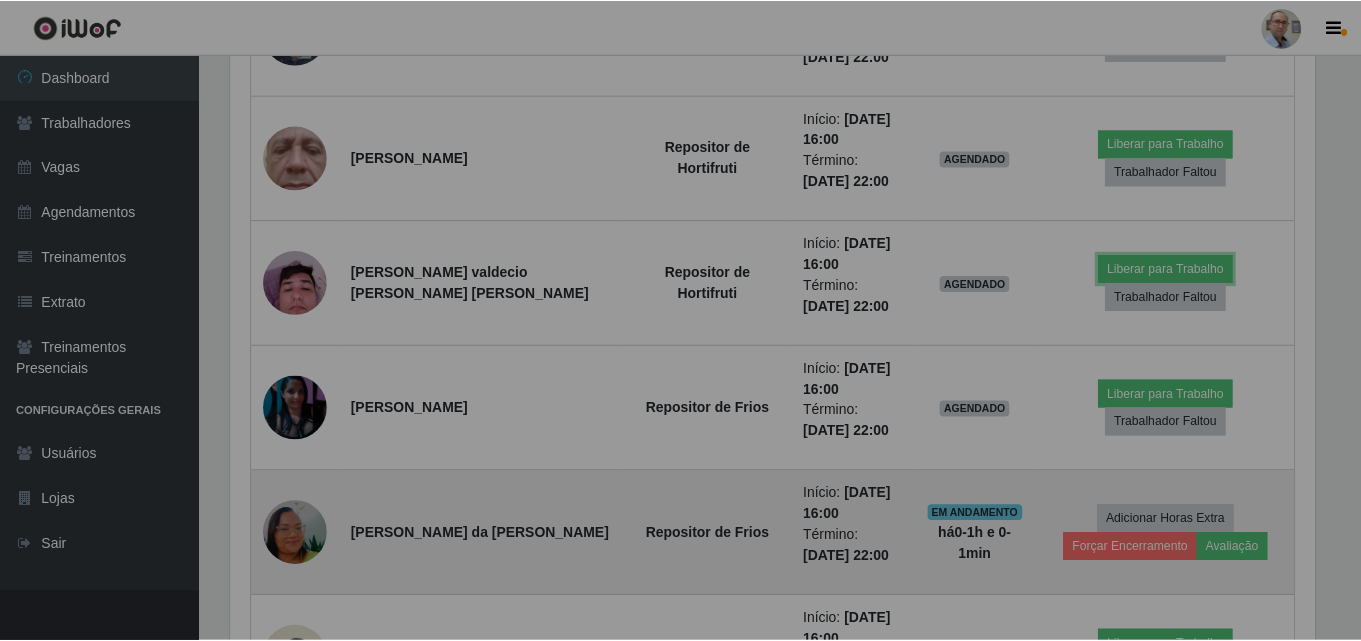 scroll, scrollTop: 999585, scrollLeft: 998901, axis: both 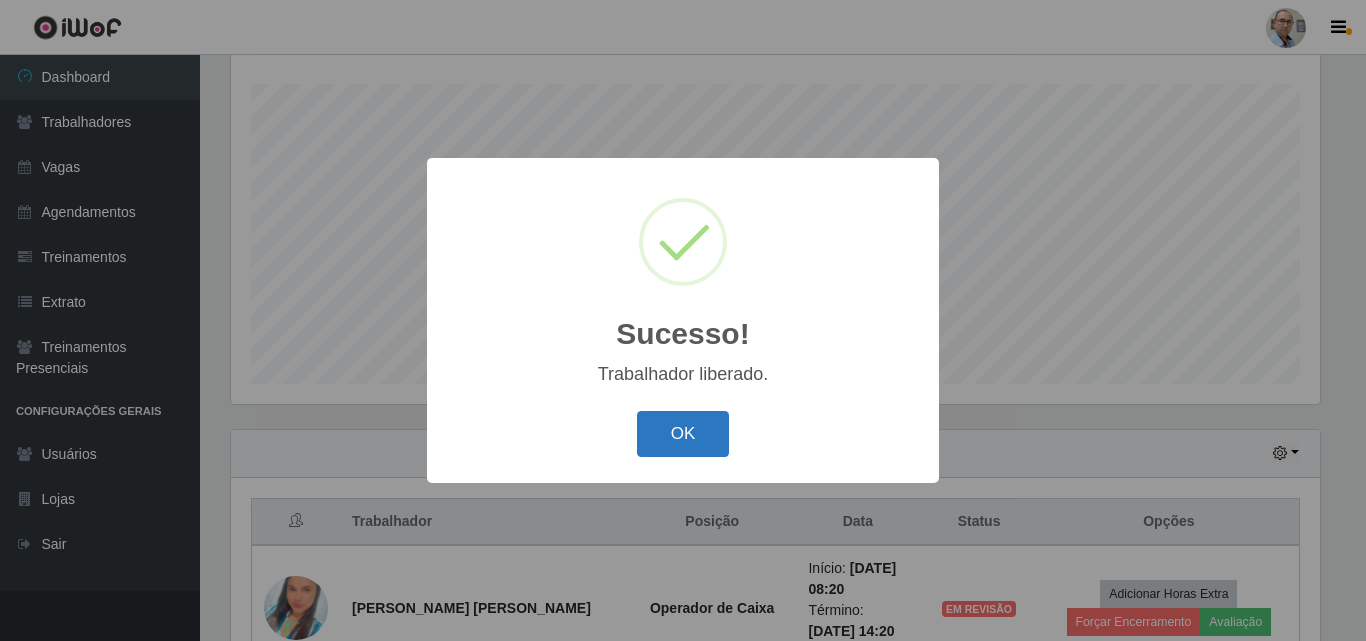 click on "OK" at bounding box center (683, 434) 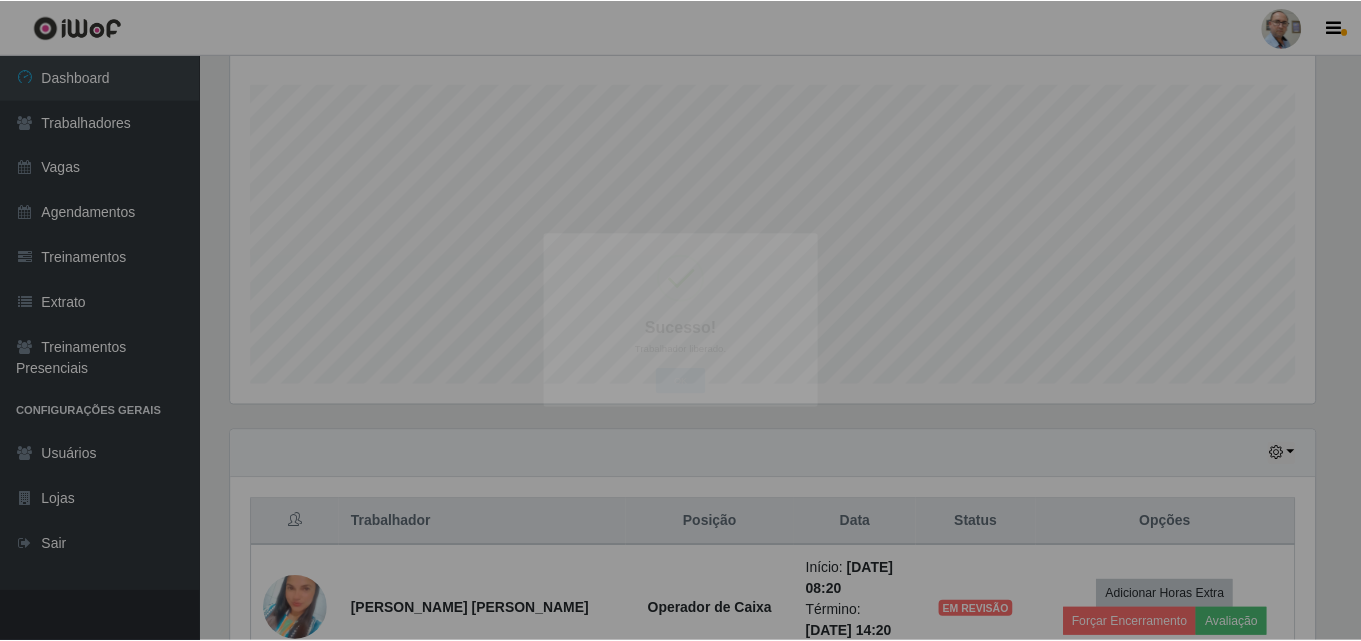 scroll, scrollTop: 999585, scrollLeft: 998901, axis: both 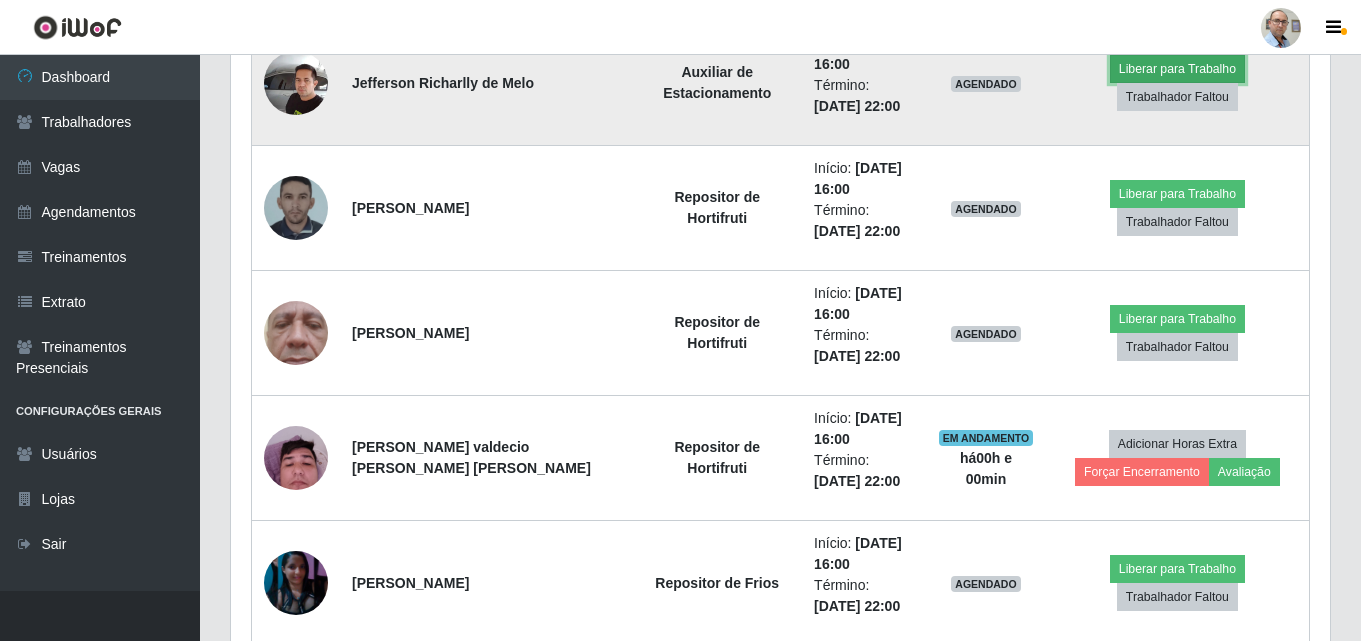 click on "Liberar para Trabalho" at bounding box center [1177, 69] 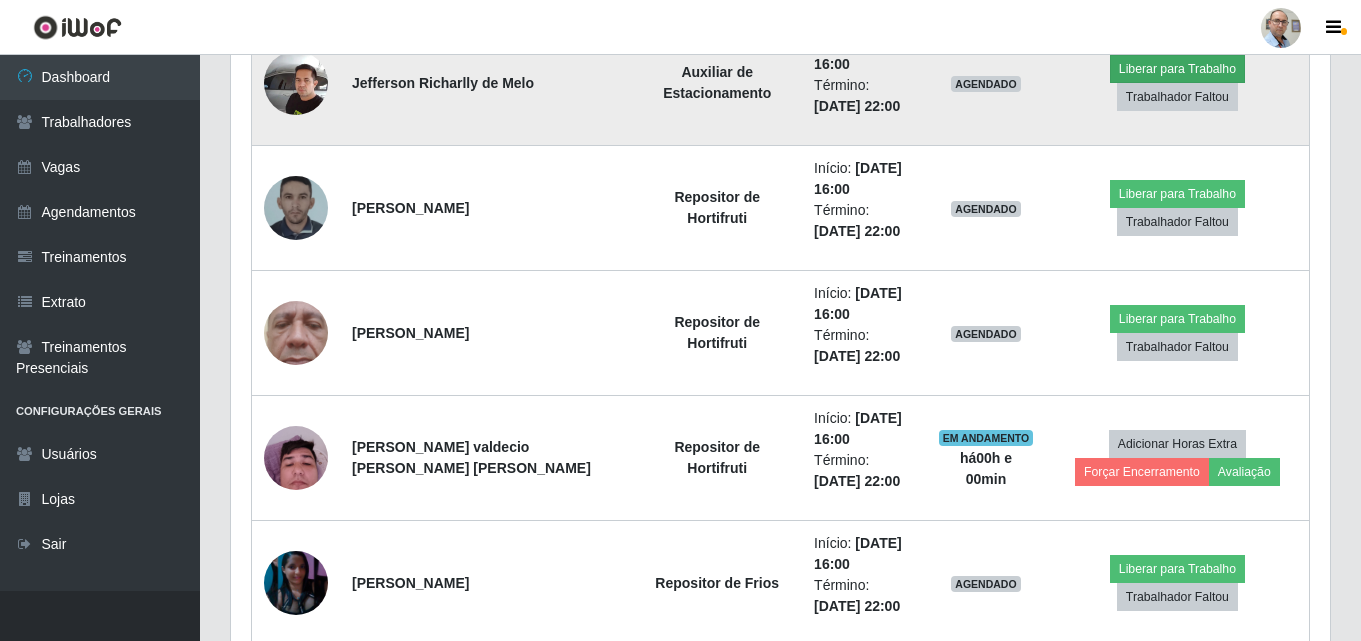 scroll, scrollTop: 999585, scrollLeft: 998911, axis: both 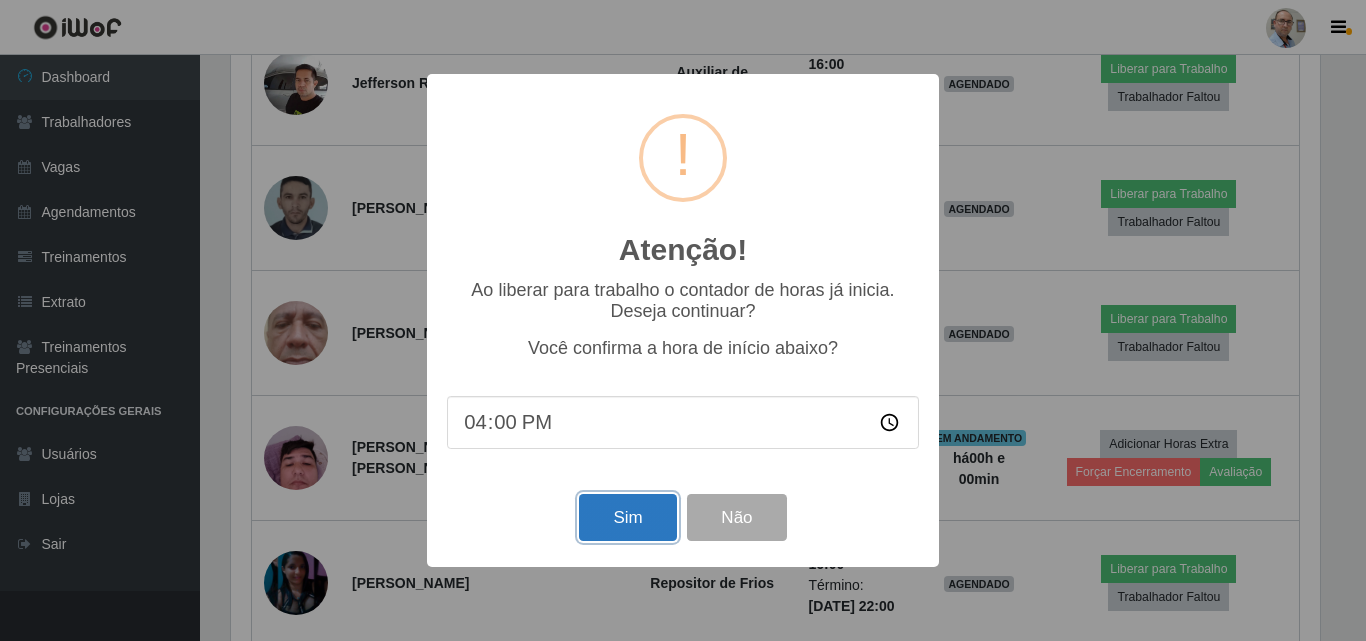 click on "Sim" at bounding box center [627, 517] 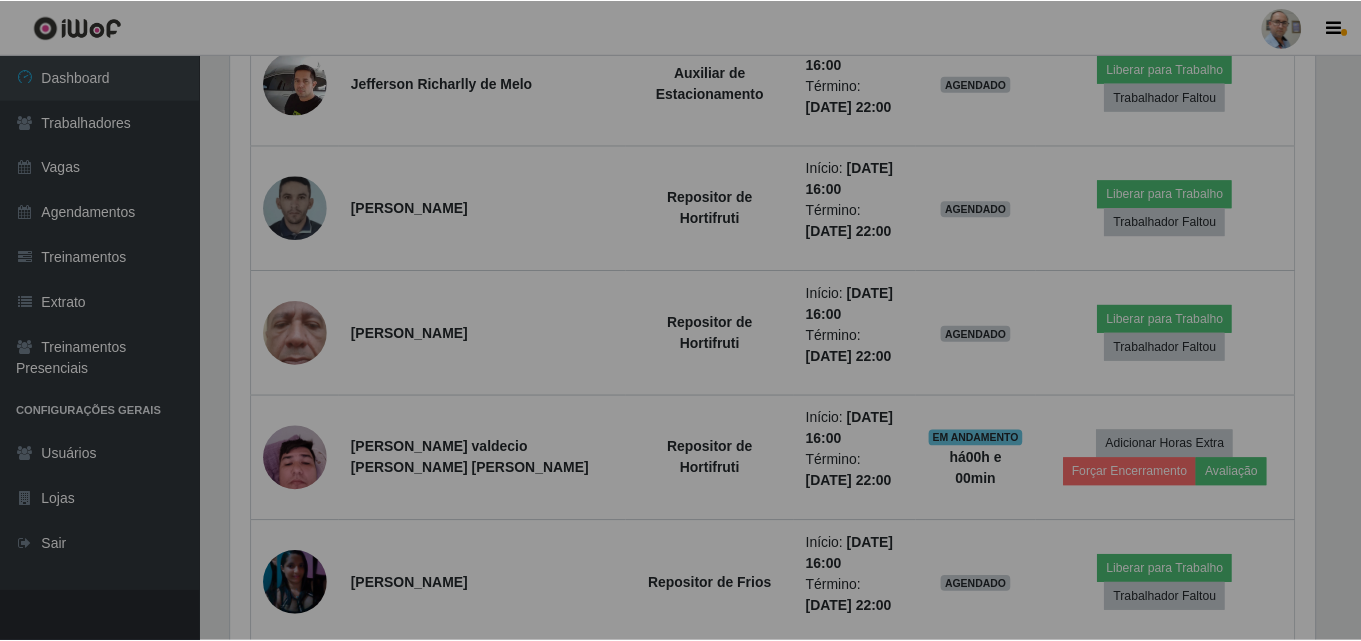 scroll, scrollTop: 999585, scrollLeft: 998901, axis: both 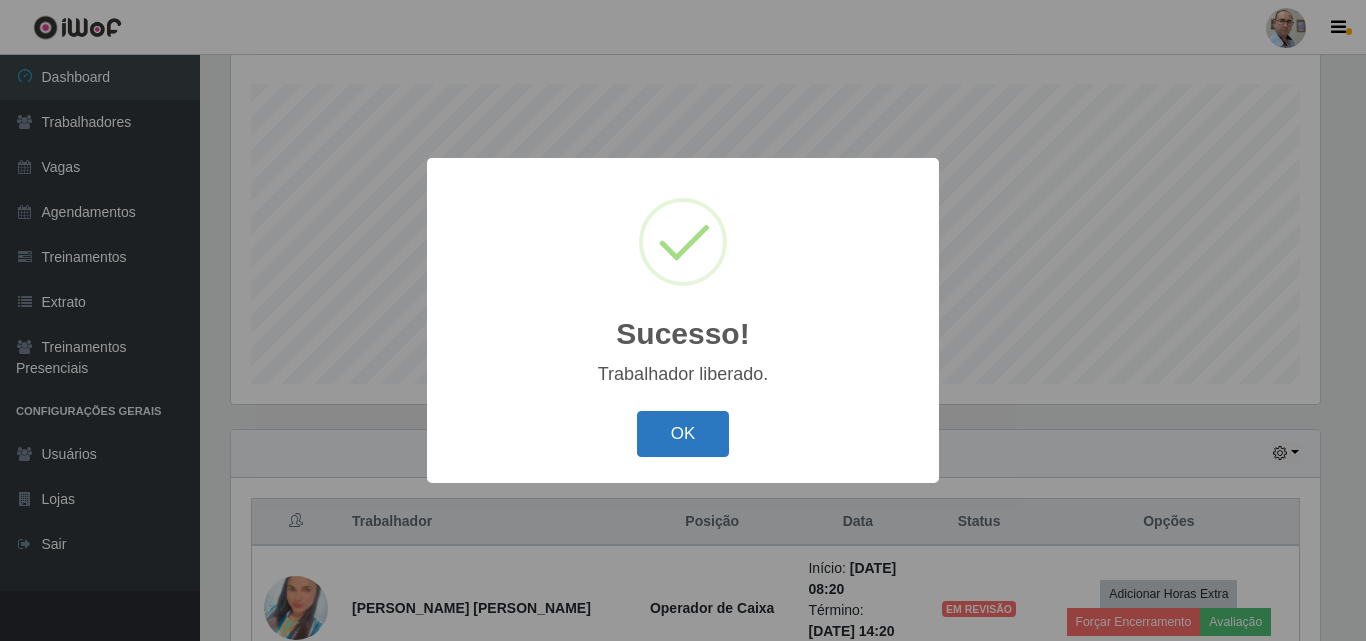 click on "OK" at bounding box center (683, 434) 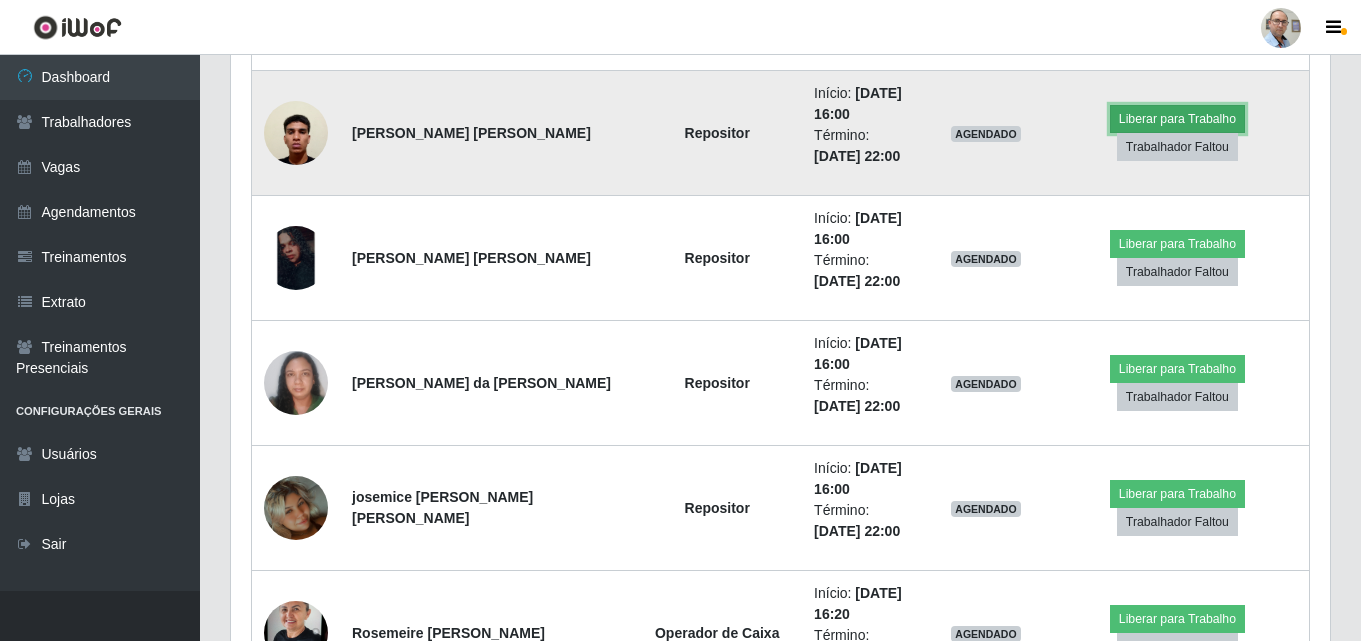 click on "Liberar para Trabalho" at bounding box center [1177, 119] 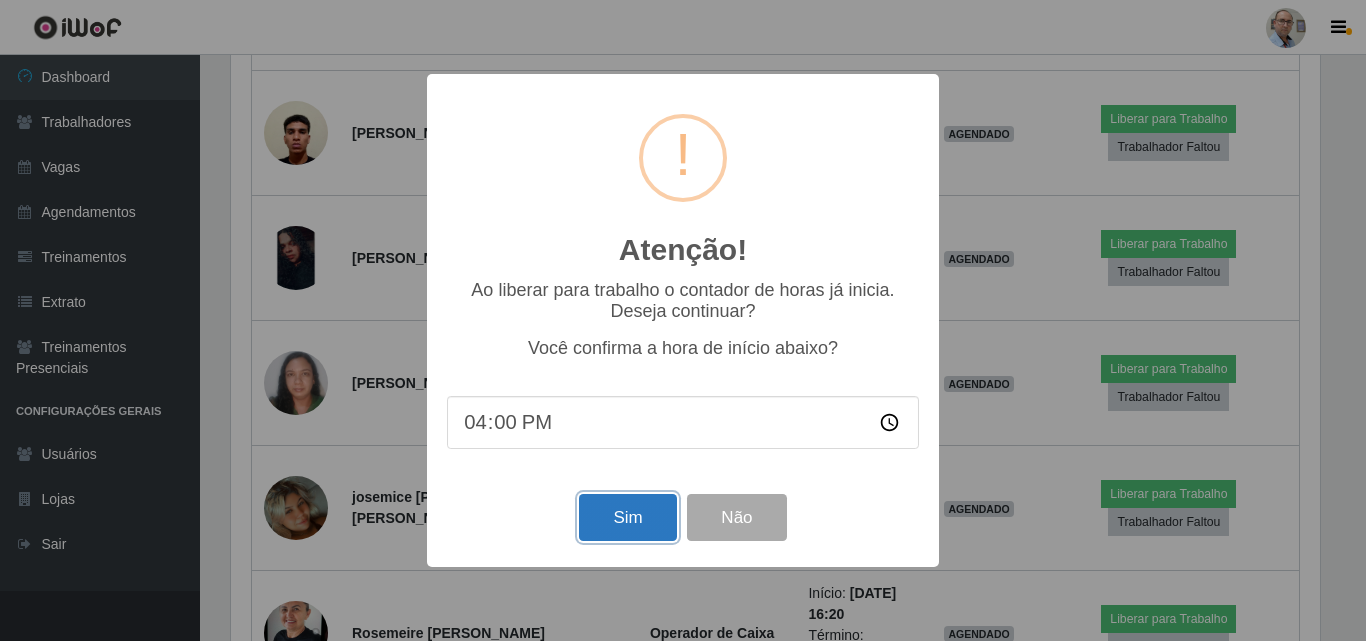 click on "Sim" at bounding box center (627, 517) 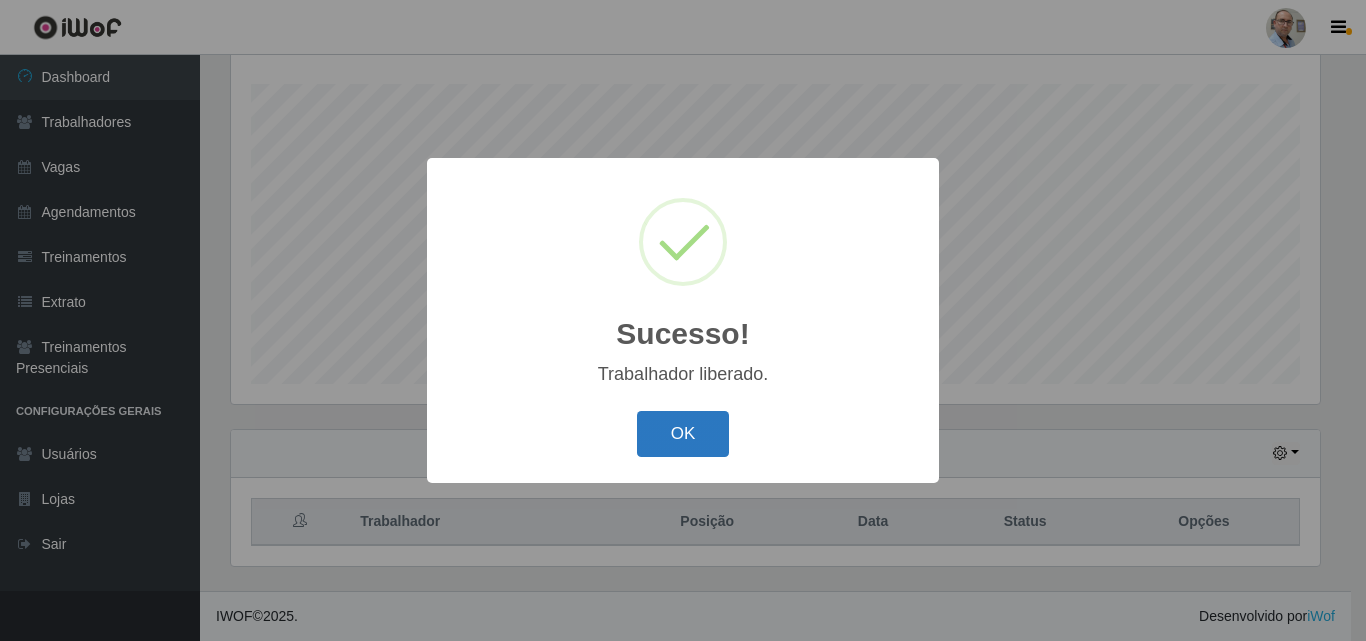 click on "OK" at bounding box center [683, 434] 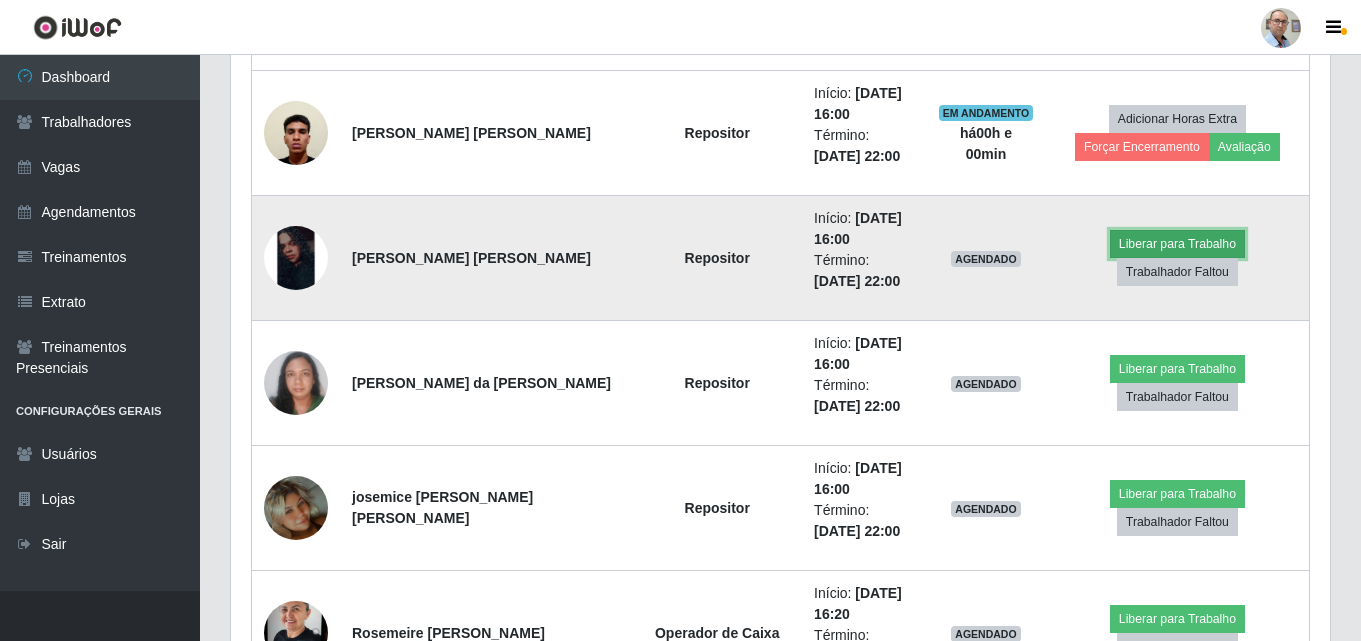 click on "Liberar para Trabalho" at bounding box center [1177, 244] 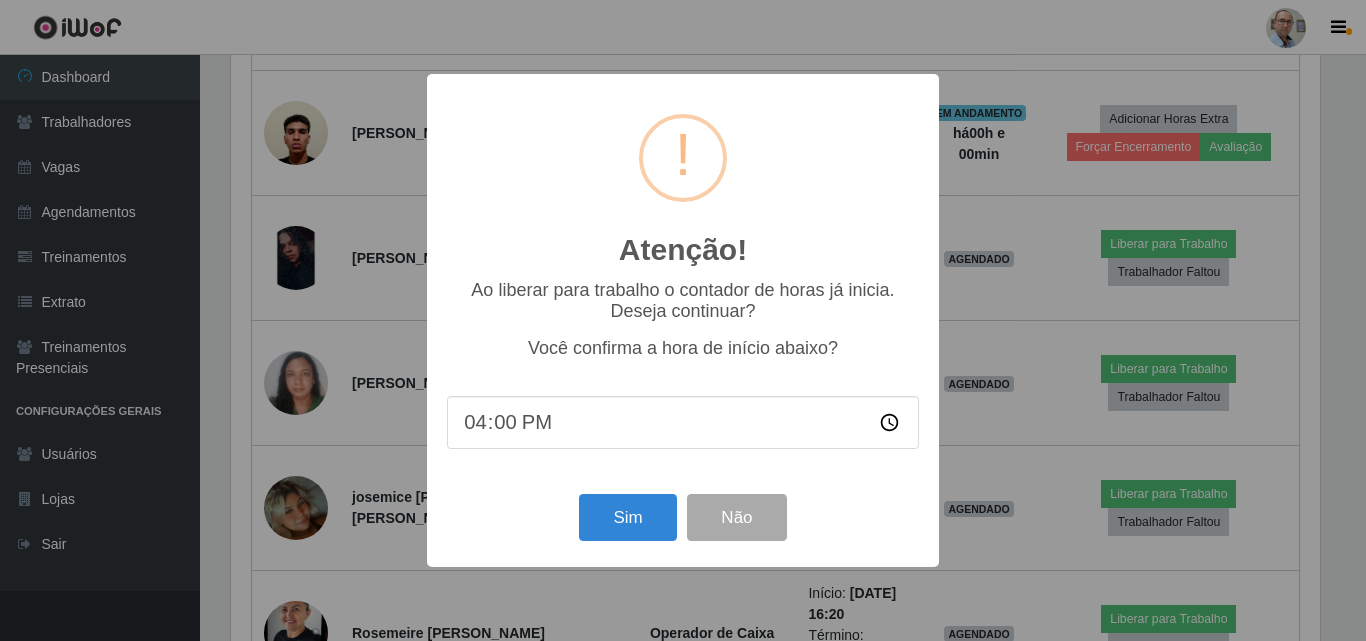 click on "Sim Não" at bounding box center (683, 517) 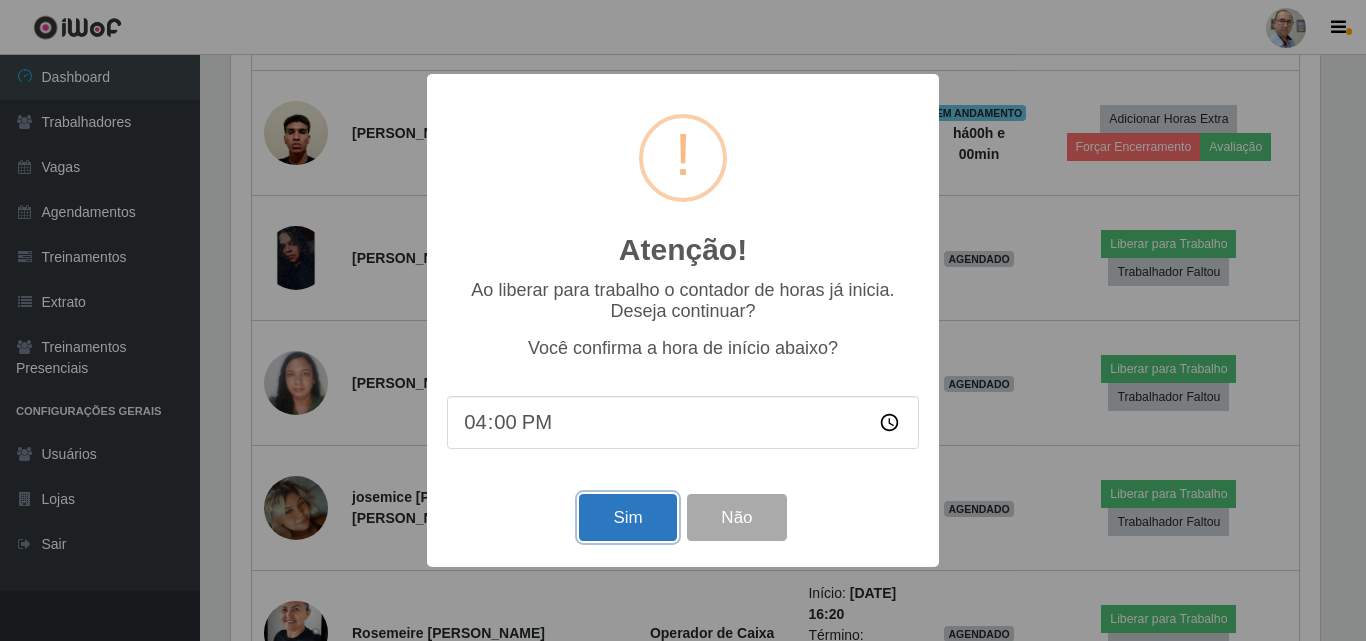 click on "Sim" at bounding box center [627, 517] 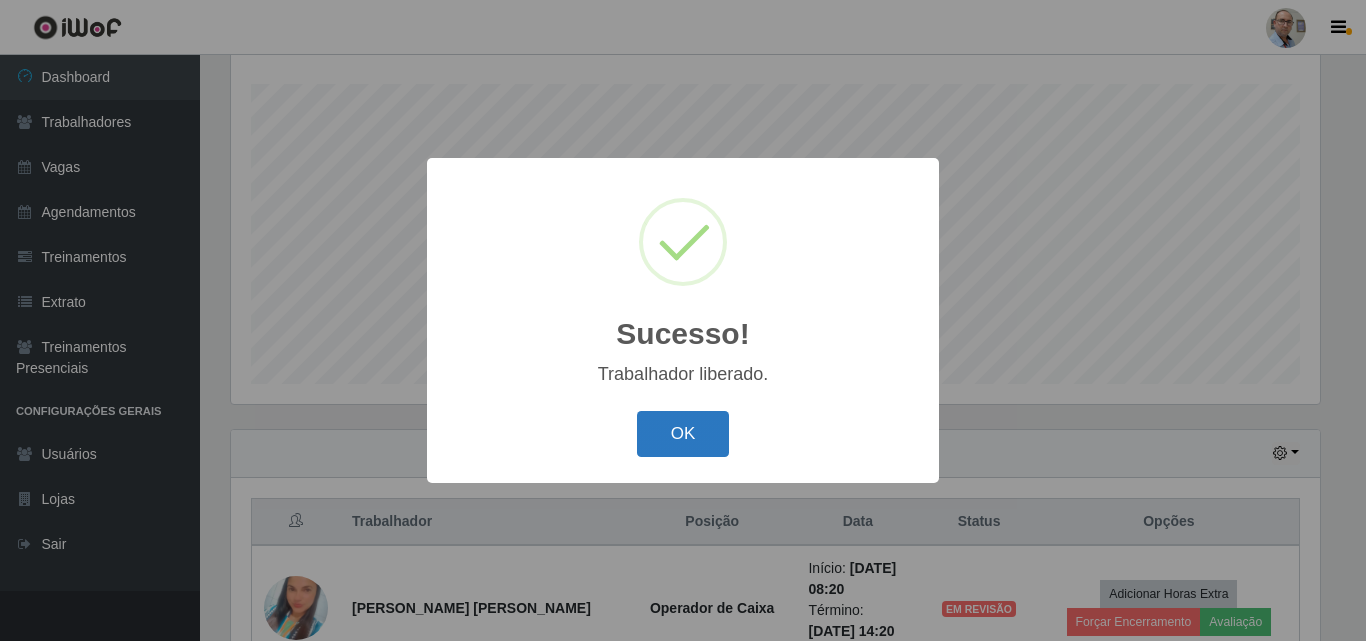 click on "OK" at bounding box center [683, 434] 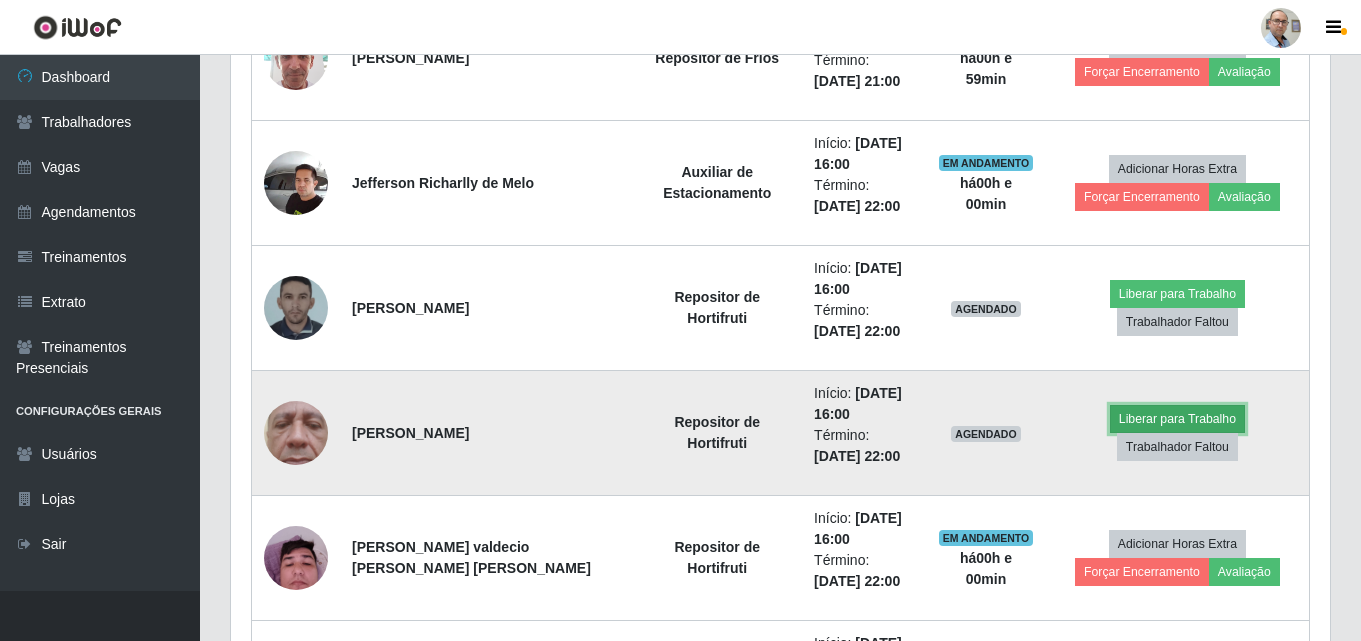 click on "Liberar para Trabalho" at bounding box center (1177, 419) 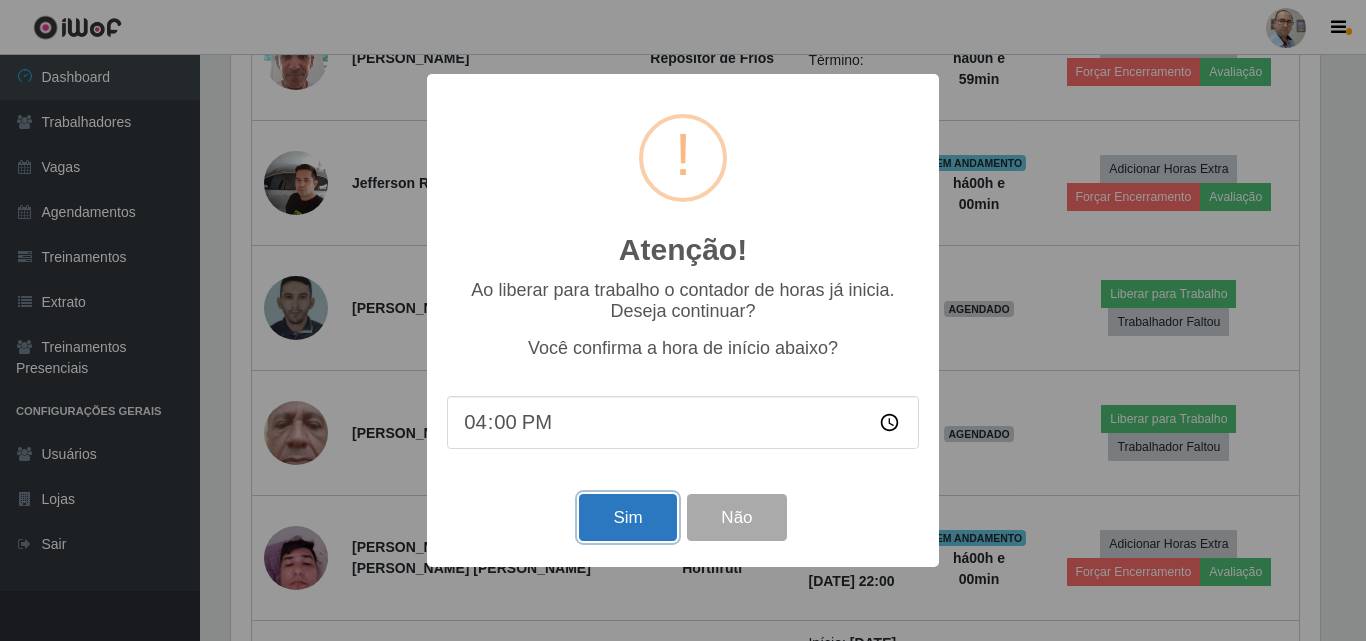 click on "Sim" at bounding box center (627, 517) 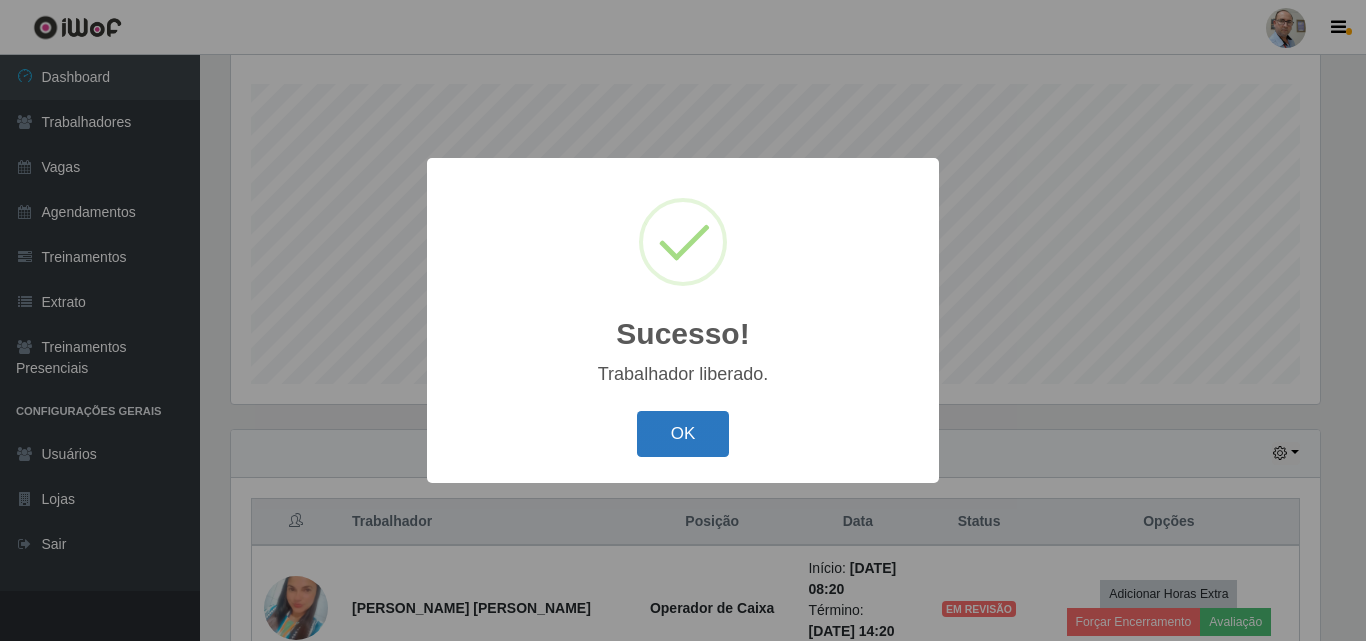 click on "OK" at bounding box center (683, 434) 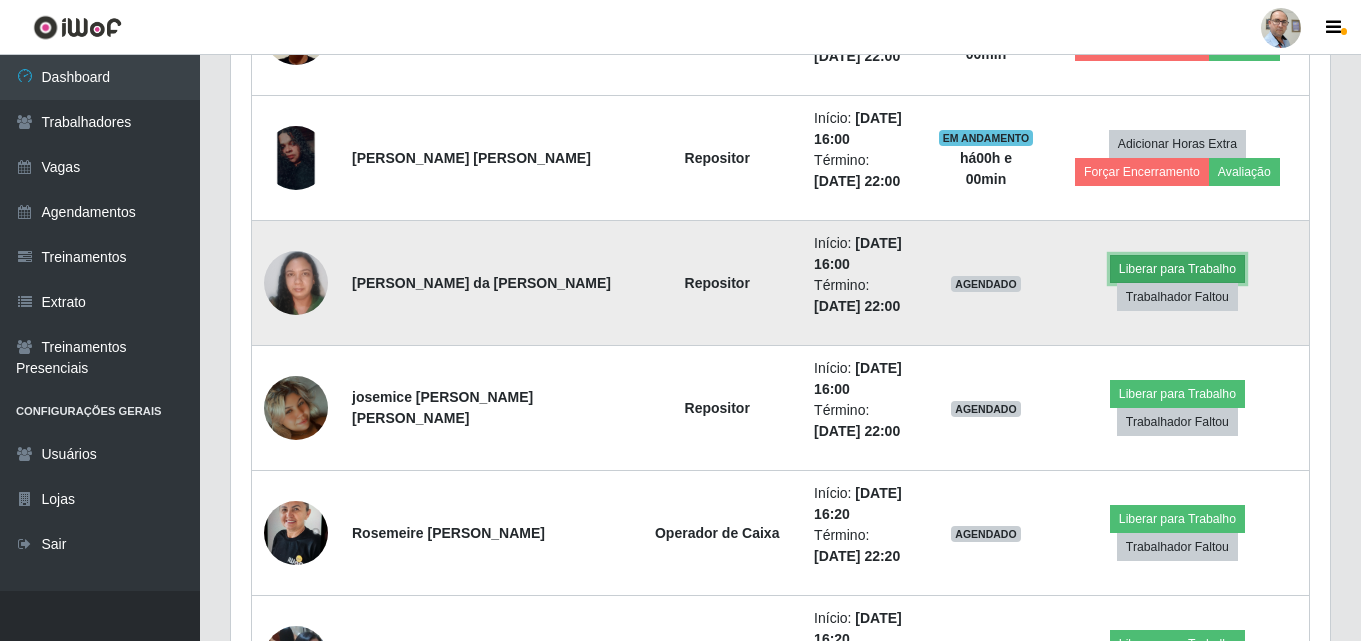 click on "Liberar para Trabalho" at bounding box center (1177, 269) 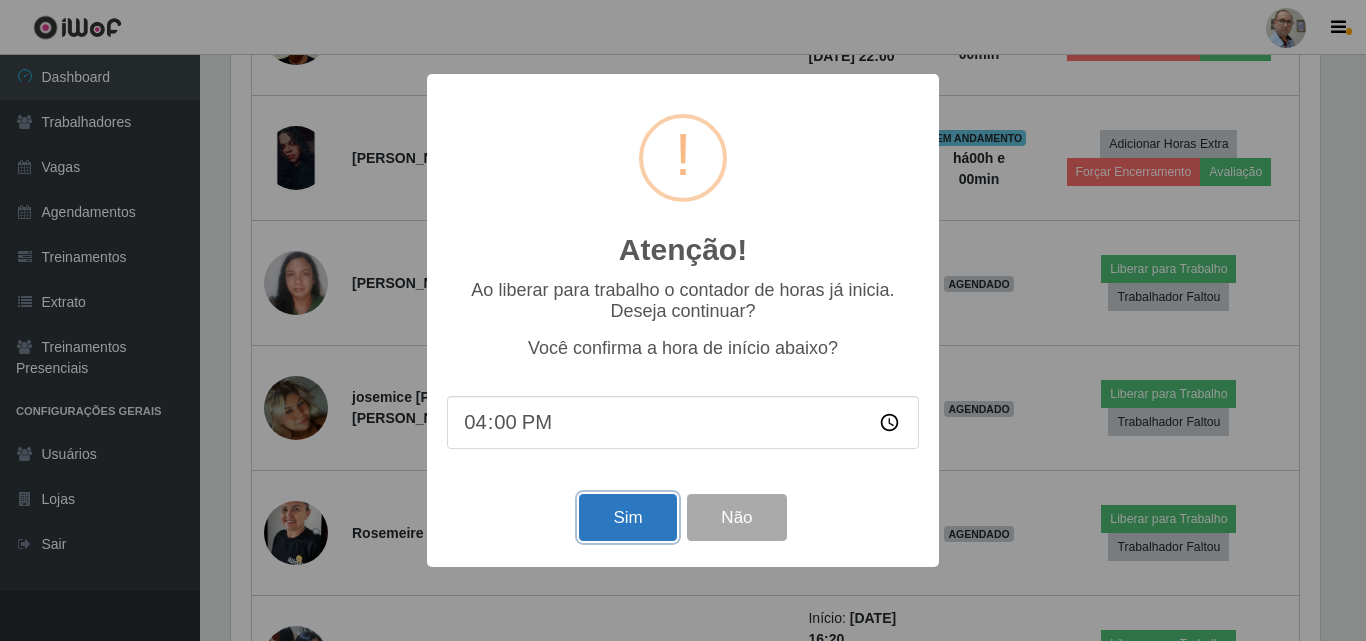 click on "Sim" at bounding box center [627, 517] 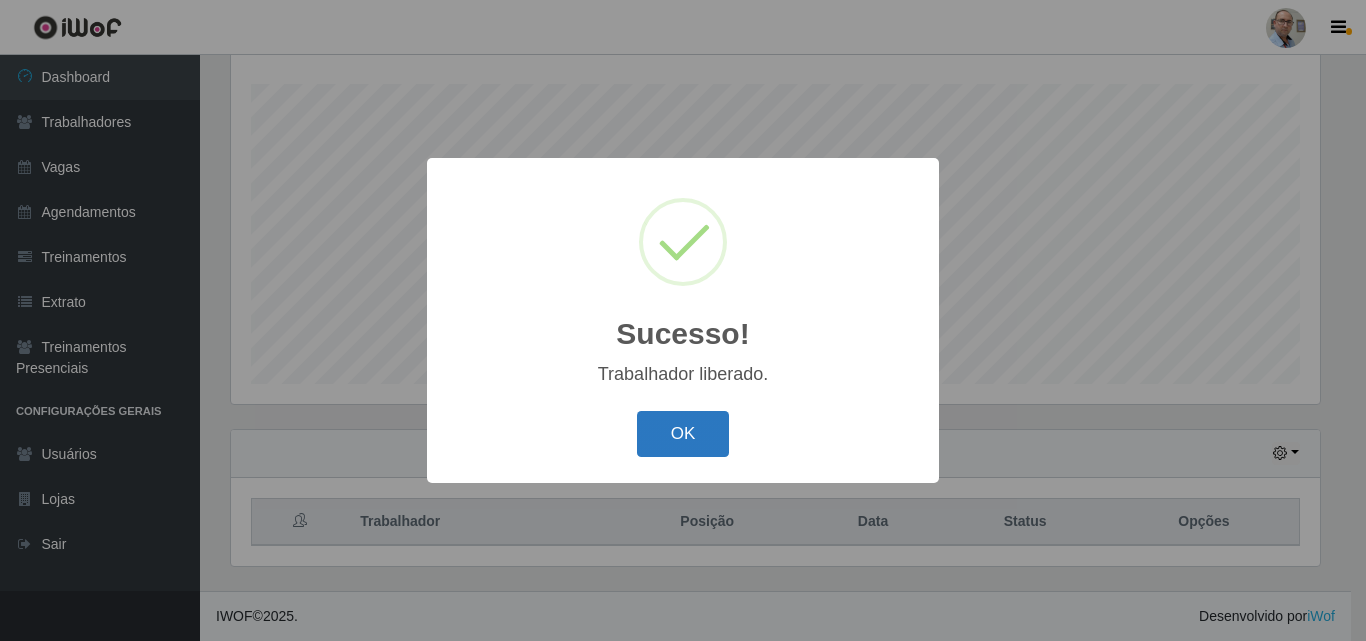 click on "OK" at bounding box center (683, 434) 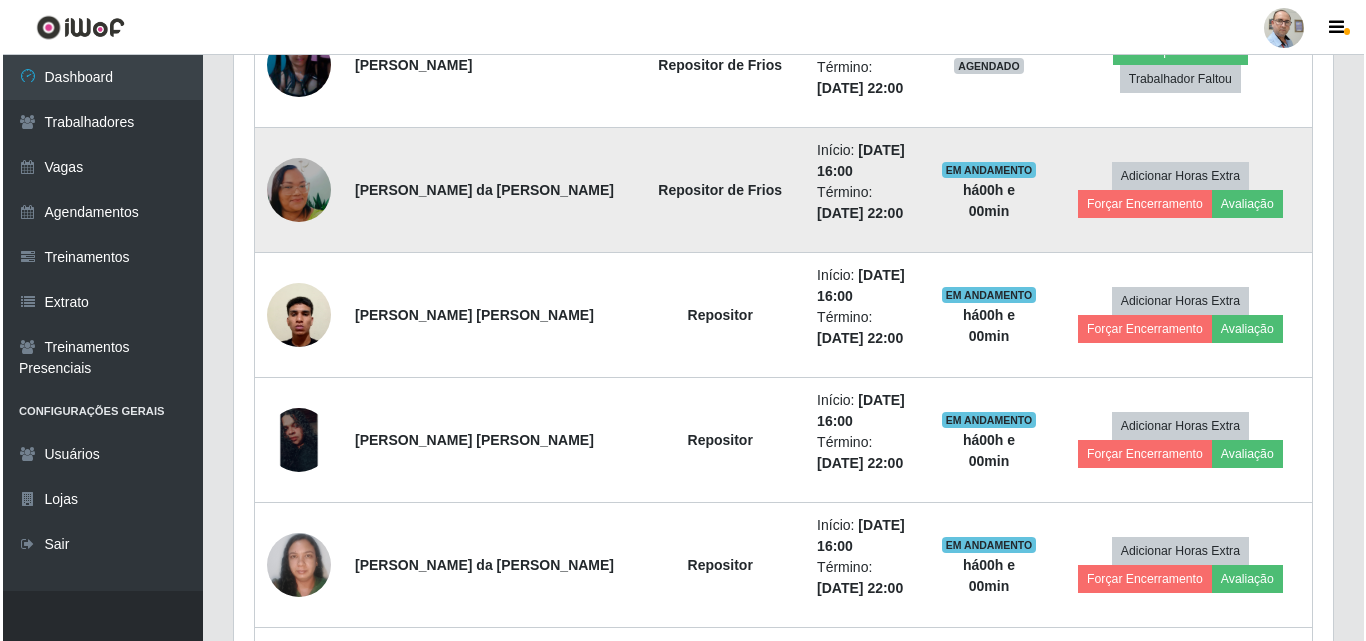 scroll, scrollTop: 2106, scrollLeft: 0, axis: vertical 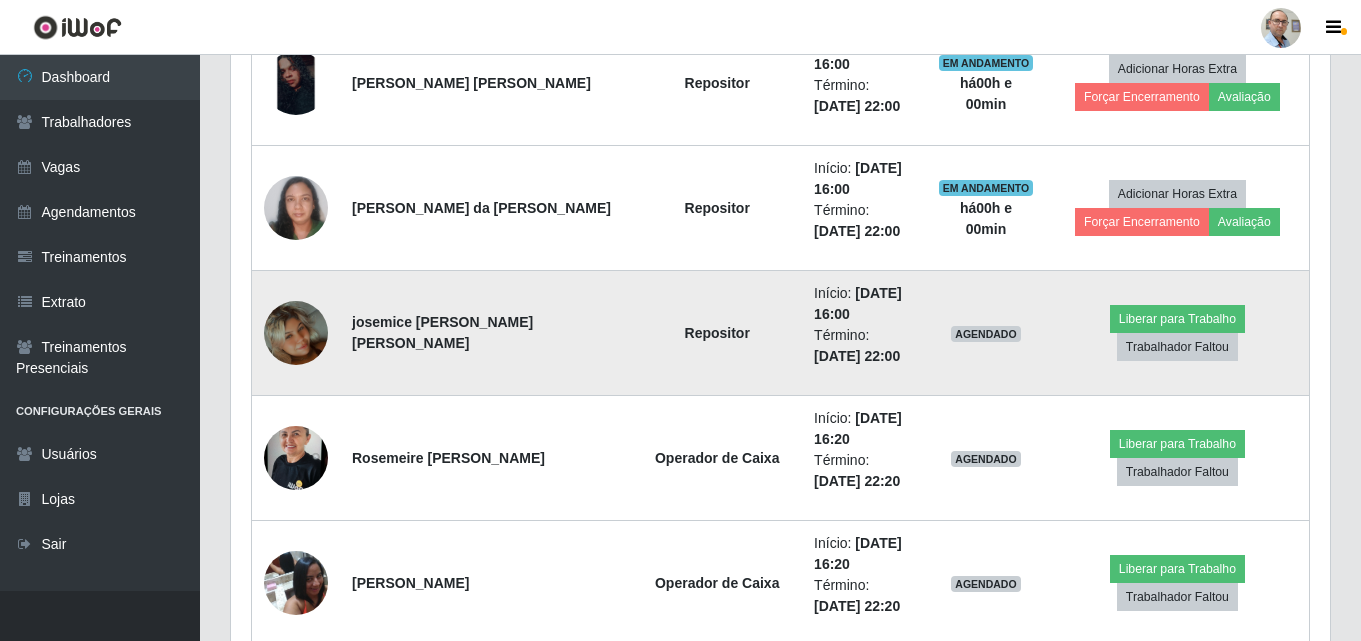 click at bounding box center [296, 333] 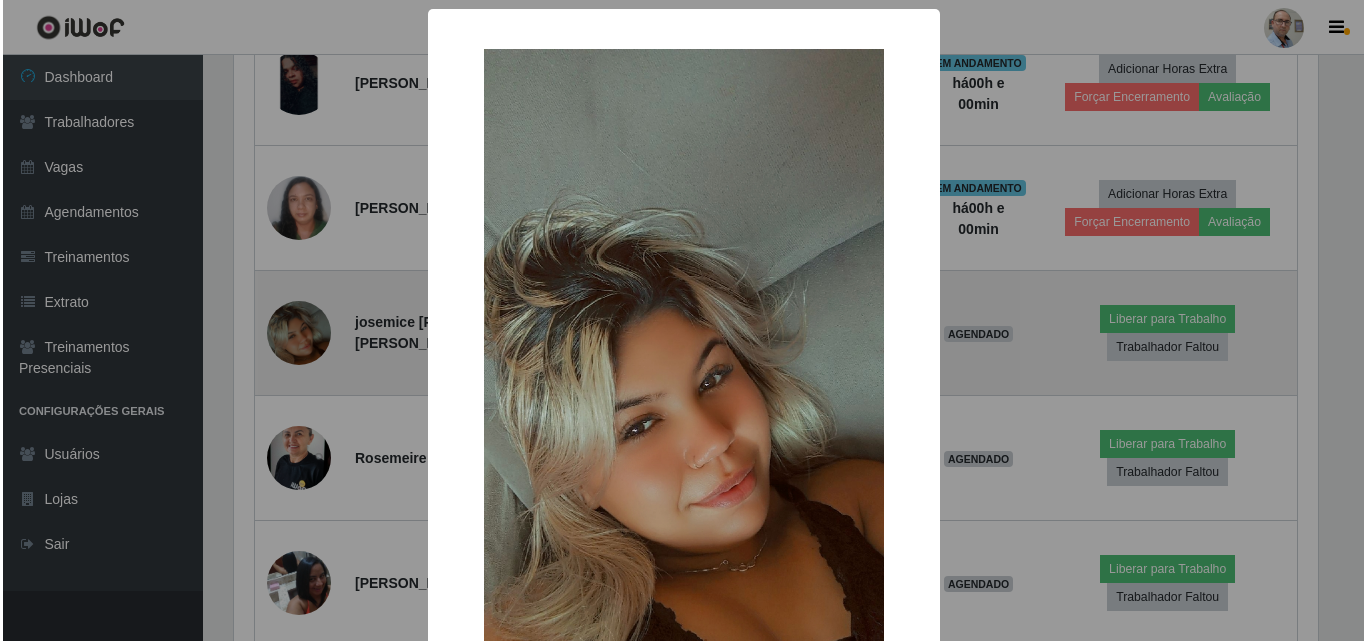 scroll, scrollTop: 999585, scrollLeft: 998911, axis: both 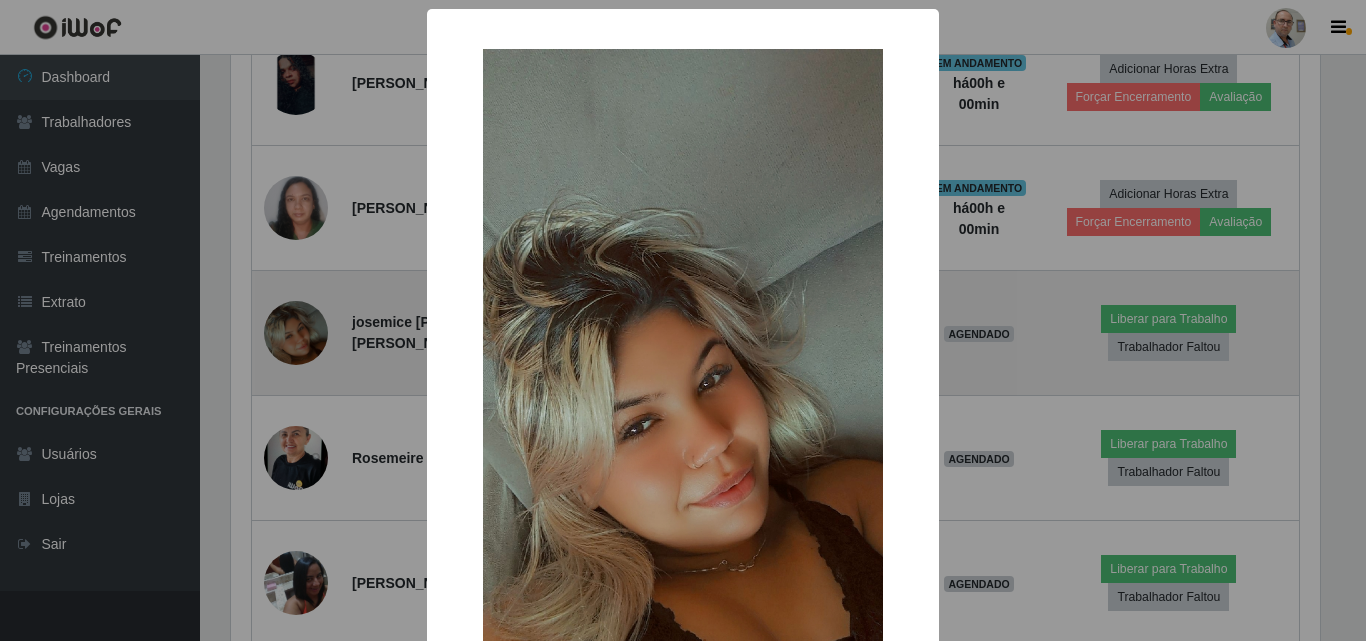 type 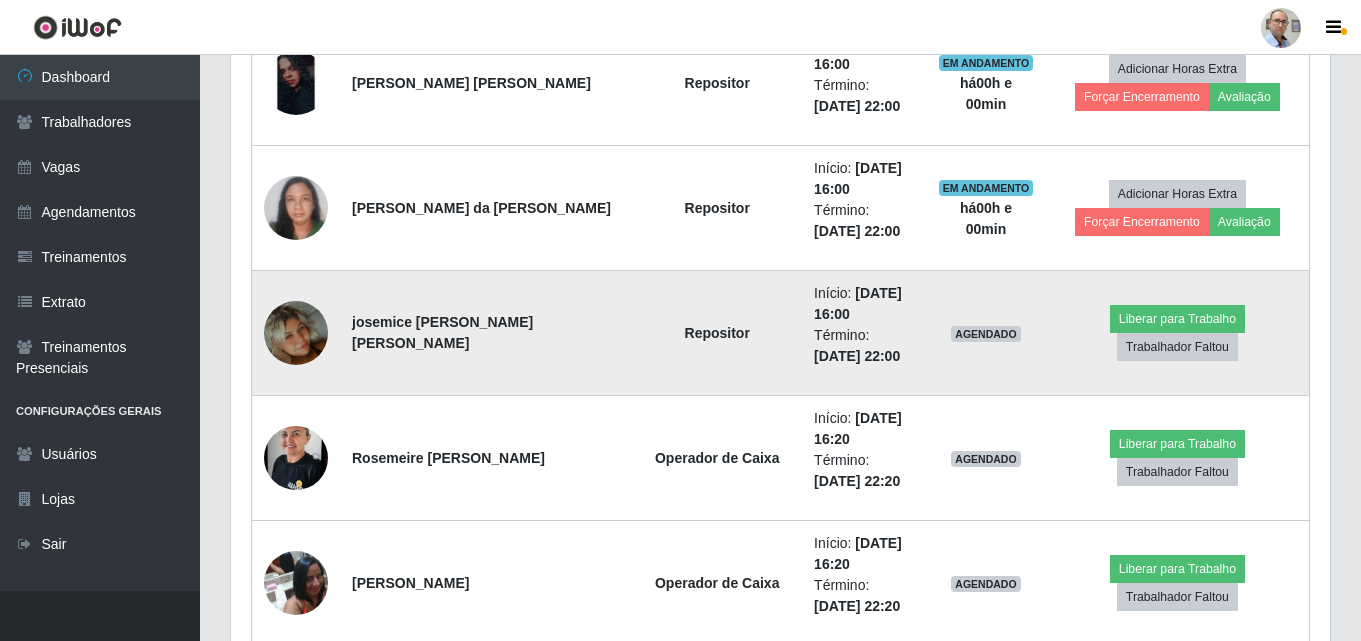 scroll, scrollTop: 999585, scrollLeft: 998901, axis: both 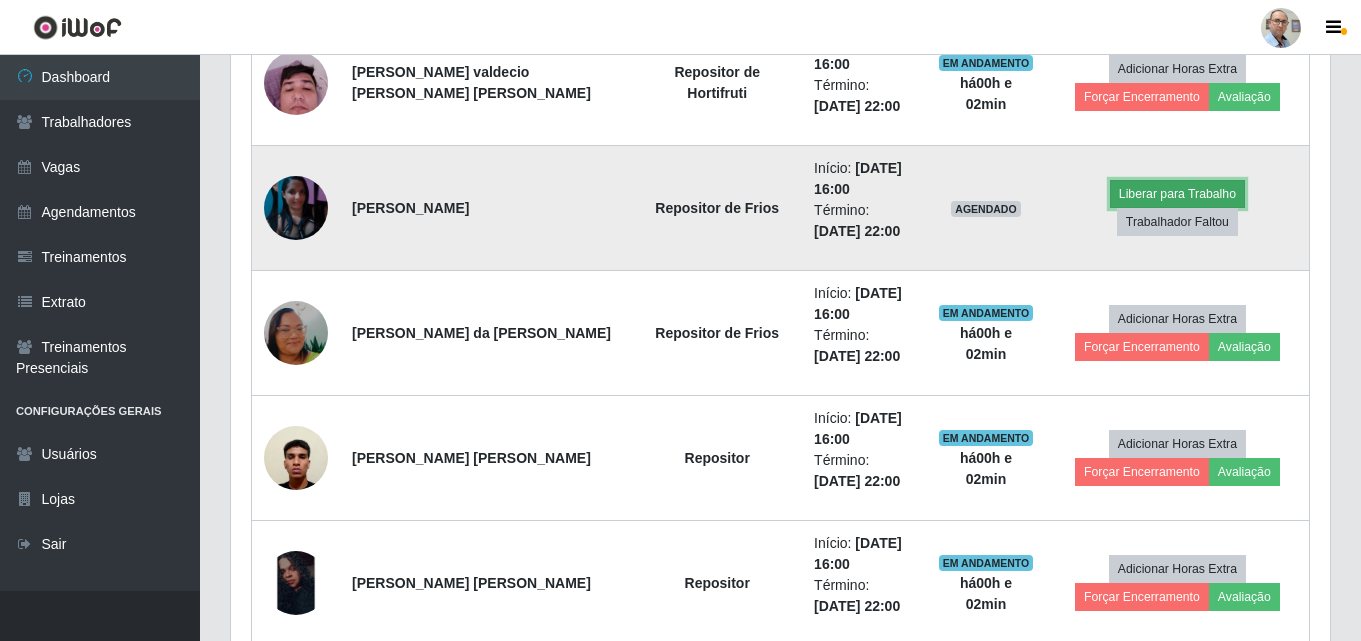 click on "Liberar para Trabalho" at bounding box center (1177, 194) 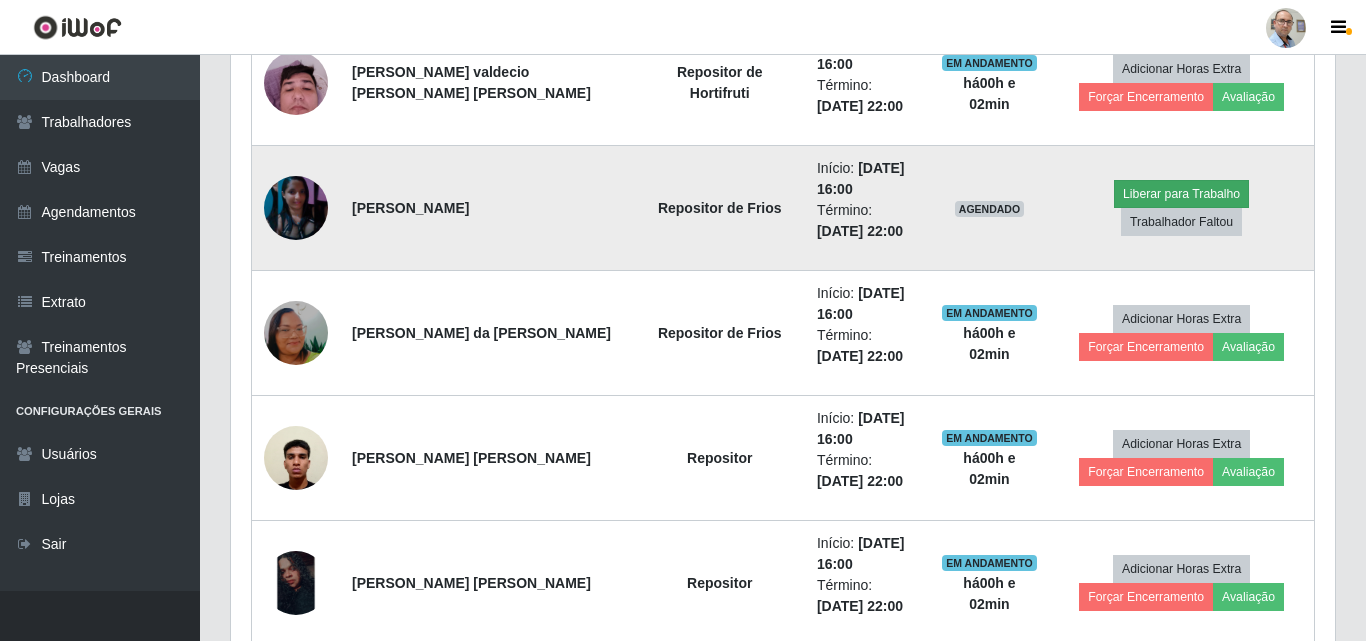 scroll, scrollTop: 999585, scrollLeft: 998911, axis: both 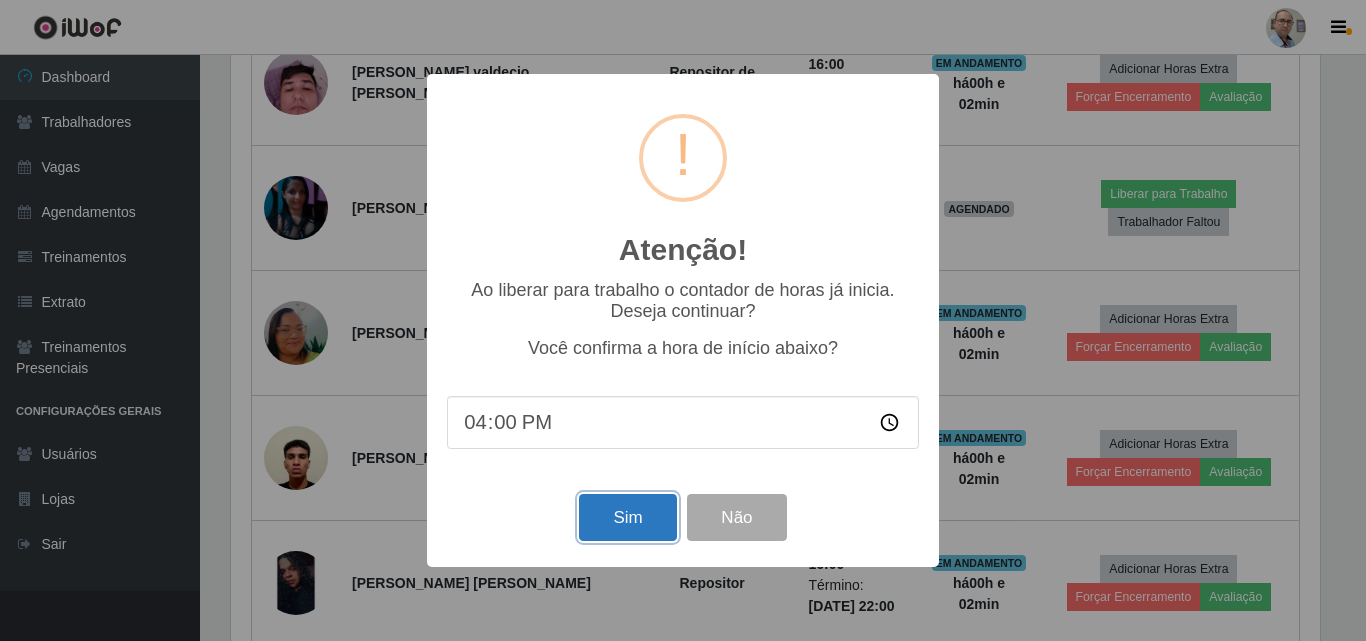 click on "Sim" at bounding box center (627, 517) 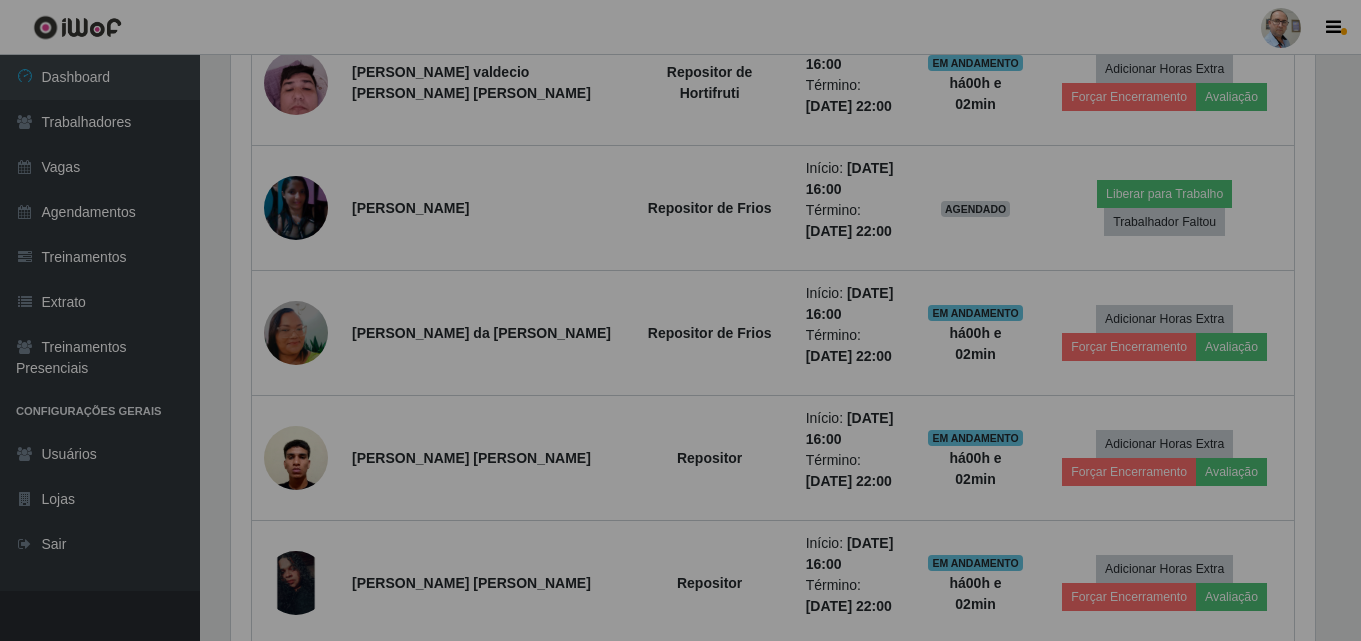 scroll, scrollTop: 999585, scrollLeft: 998901, axis: both 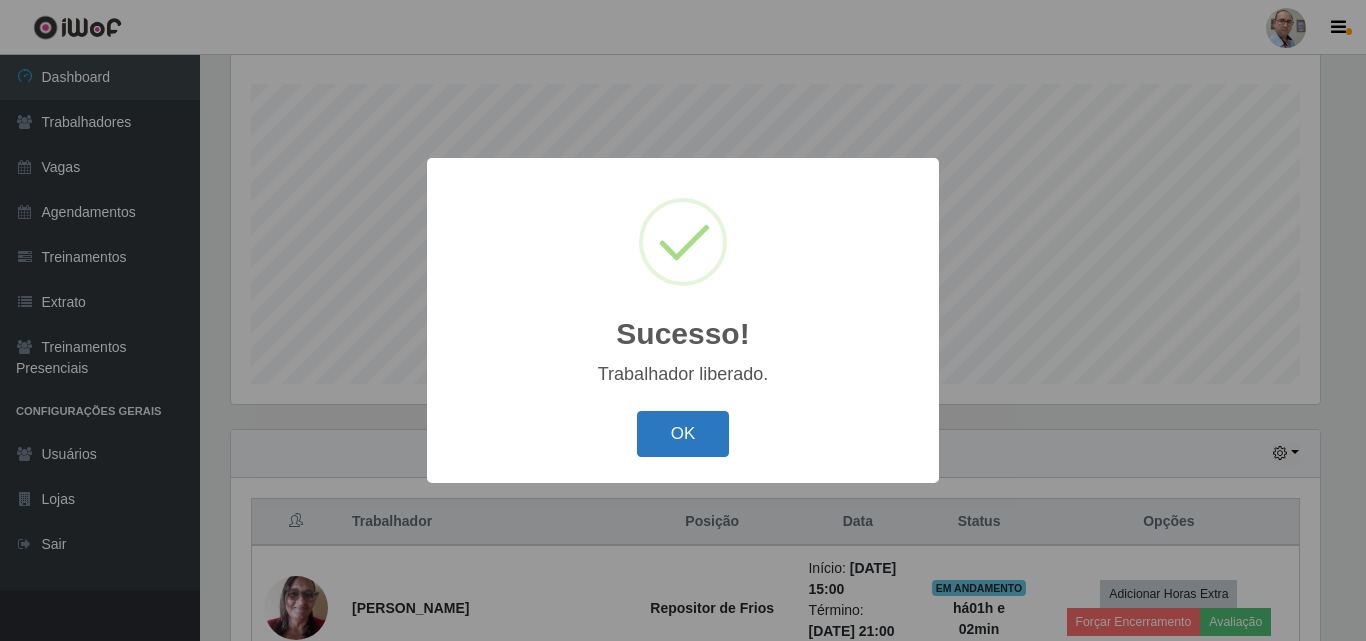 click on "OK" at bounding box center (683, 434) 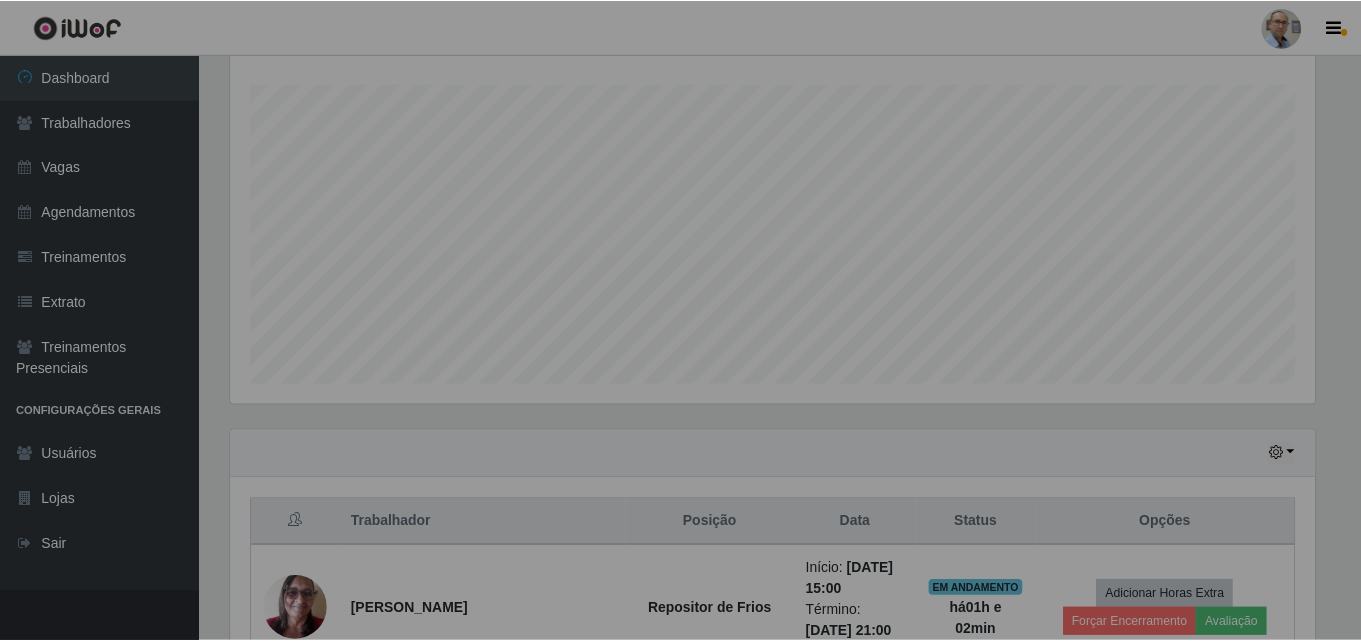 scroll, scrollTop: 999585, scrollLeft: 998901, axis: both 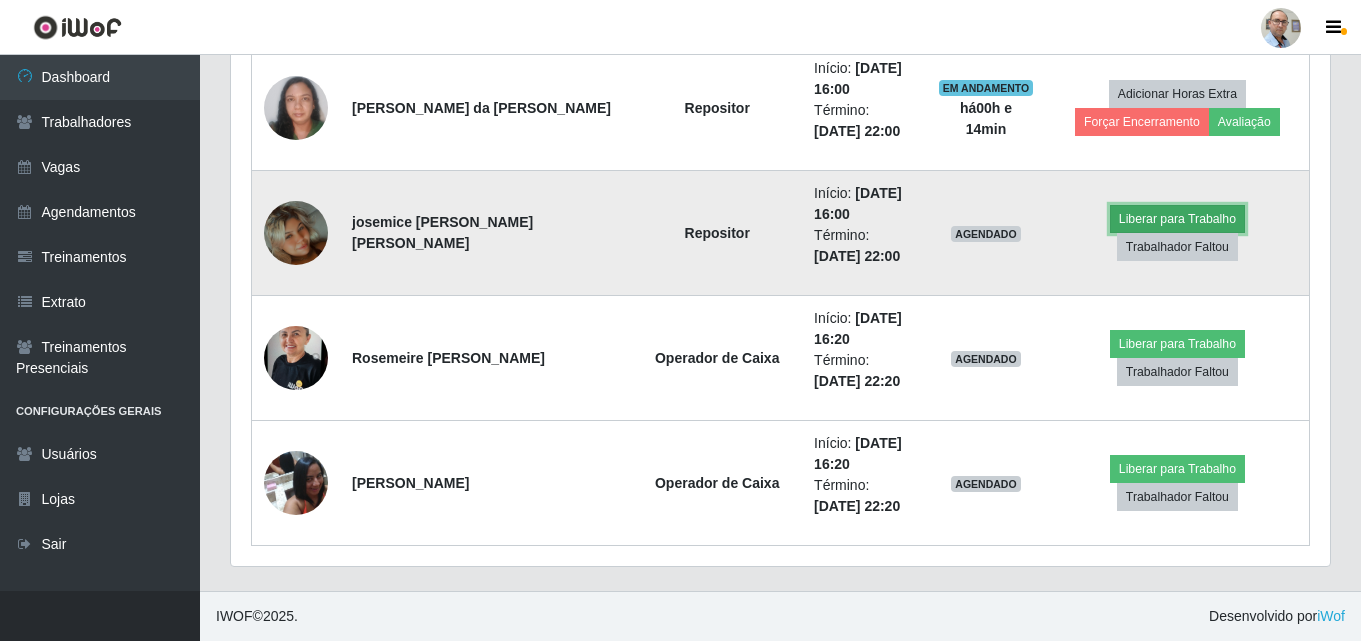 click on "Liberar para Trabalho" at bounding box center [1177, 219] 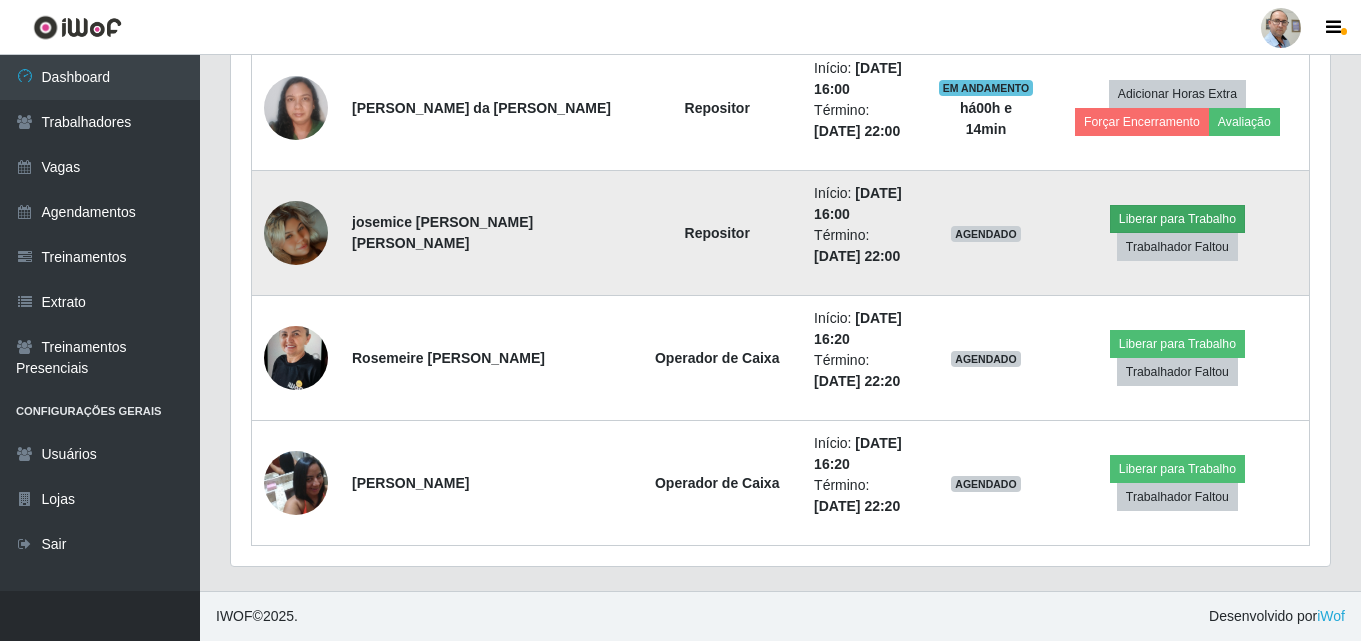 scroll, scrollTop: 999585, scrollLeft: 998911, axis: both 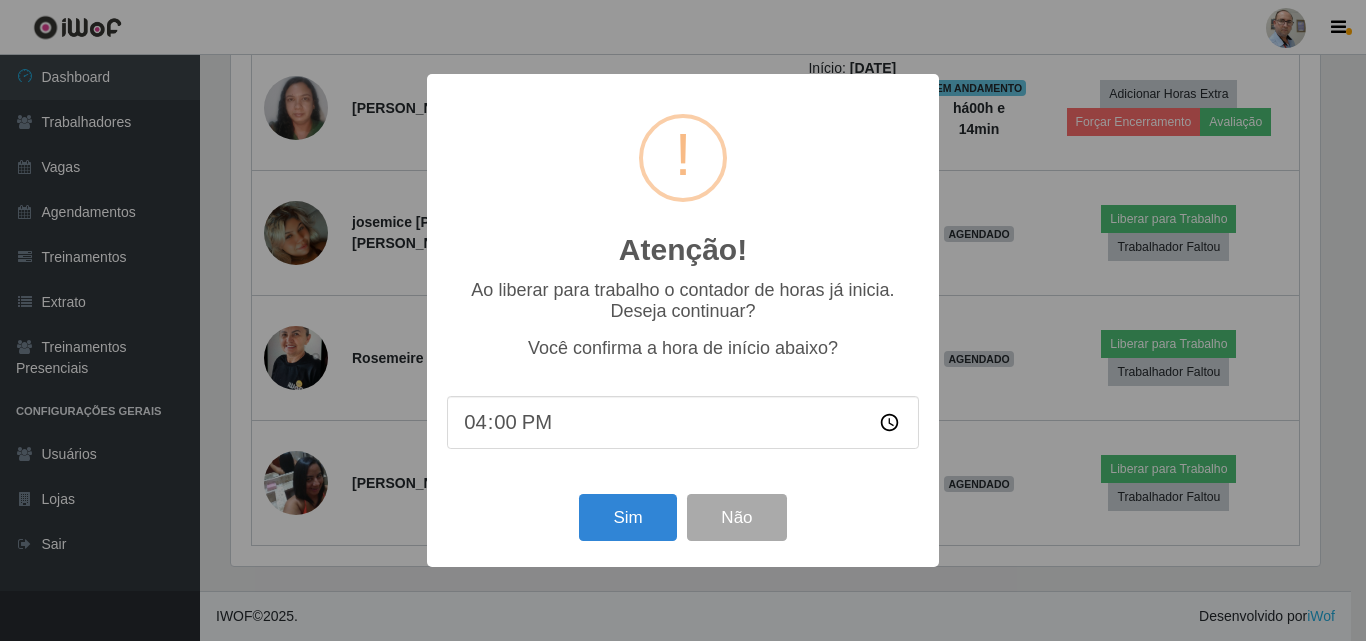 click on "16:00" at bounding box center (683, 422) 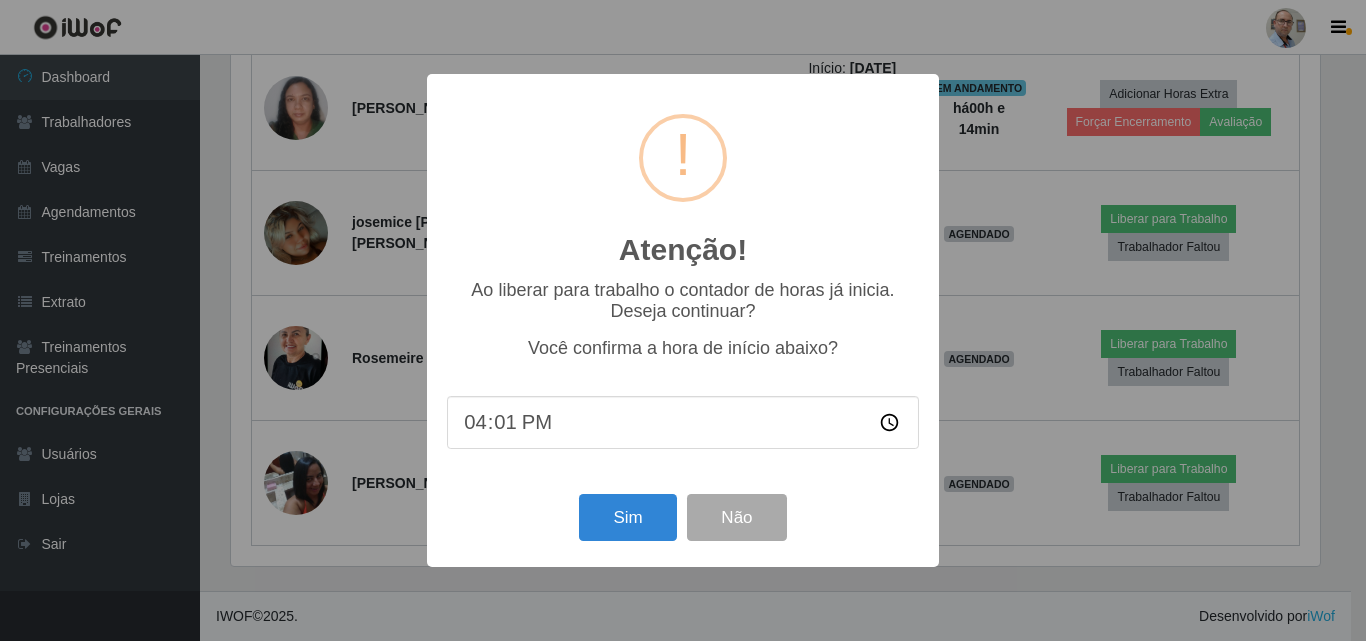 type on "16:15" 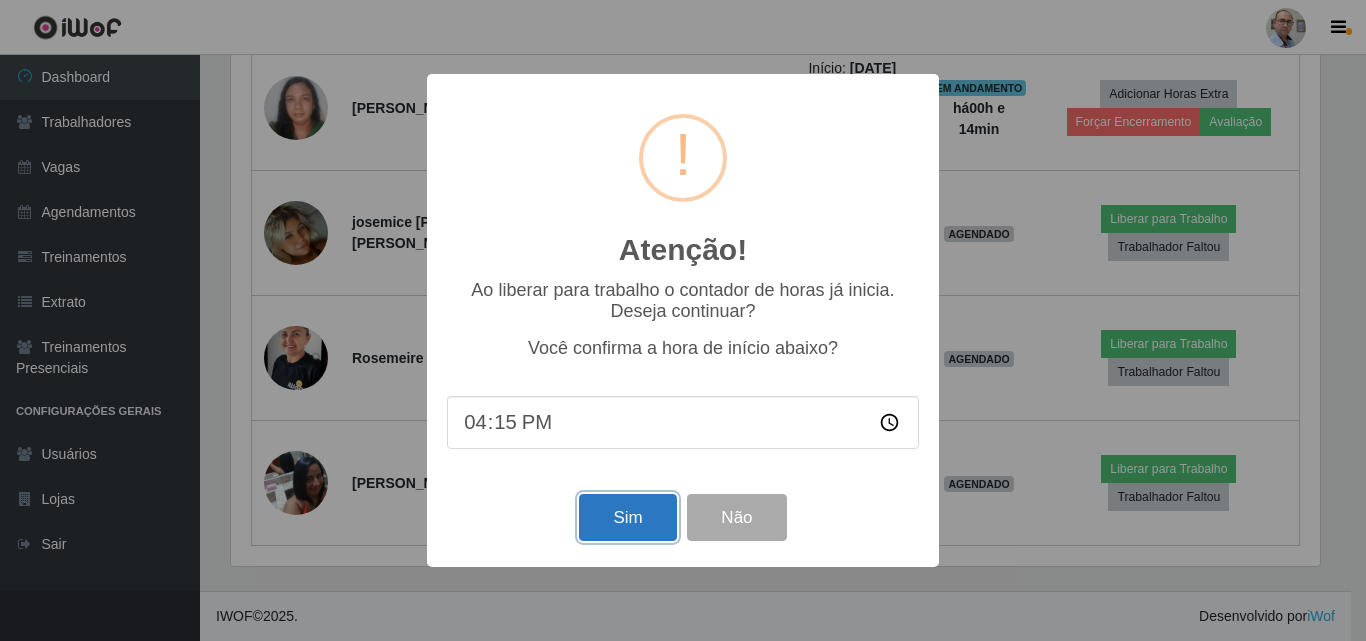 click on "Sim" at bounding box center (627, 517) 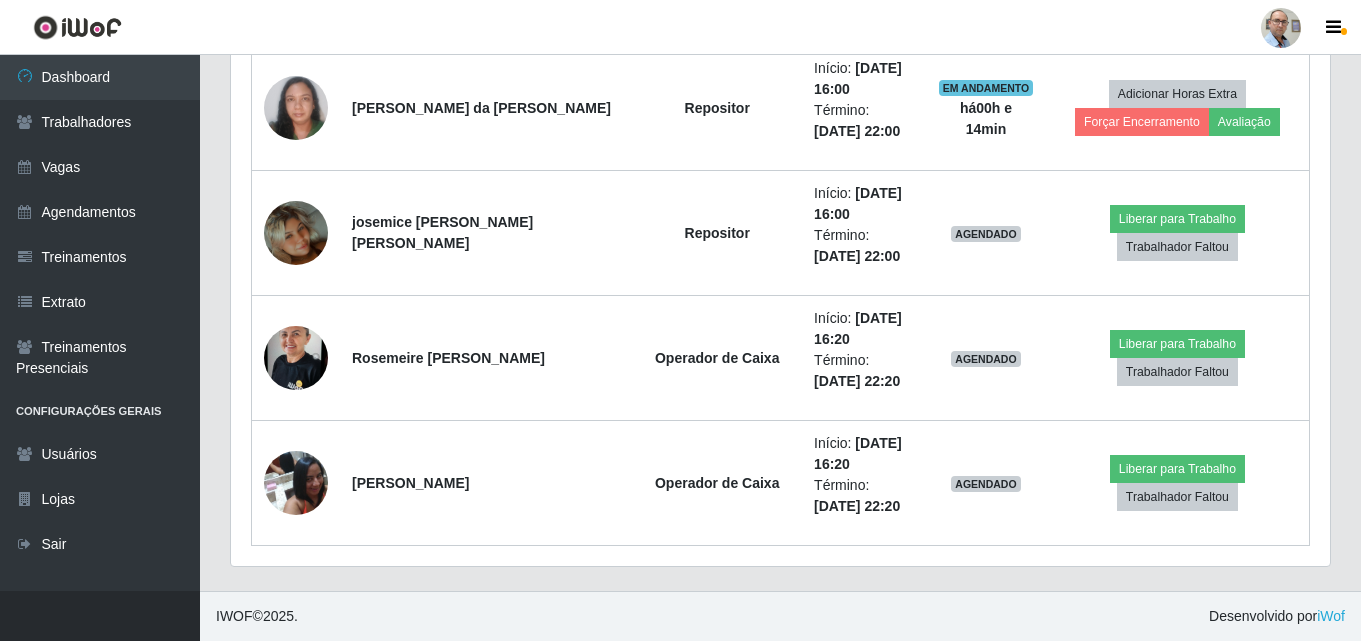 scroll, scrollTop: 999585, scrollLeft: 998901, axis: both 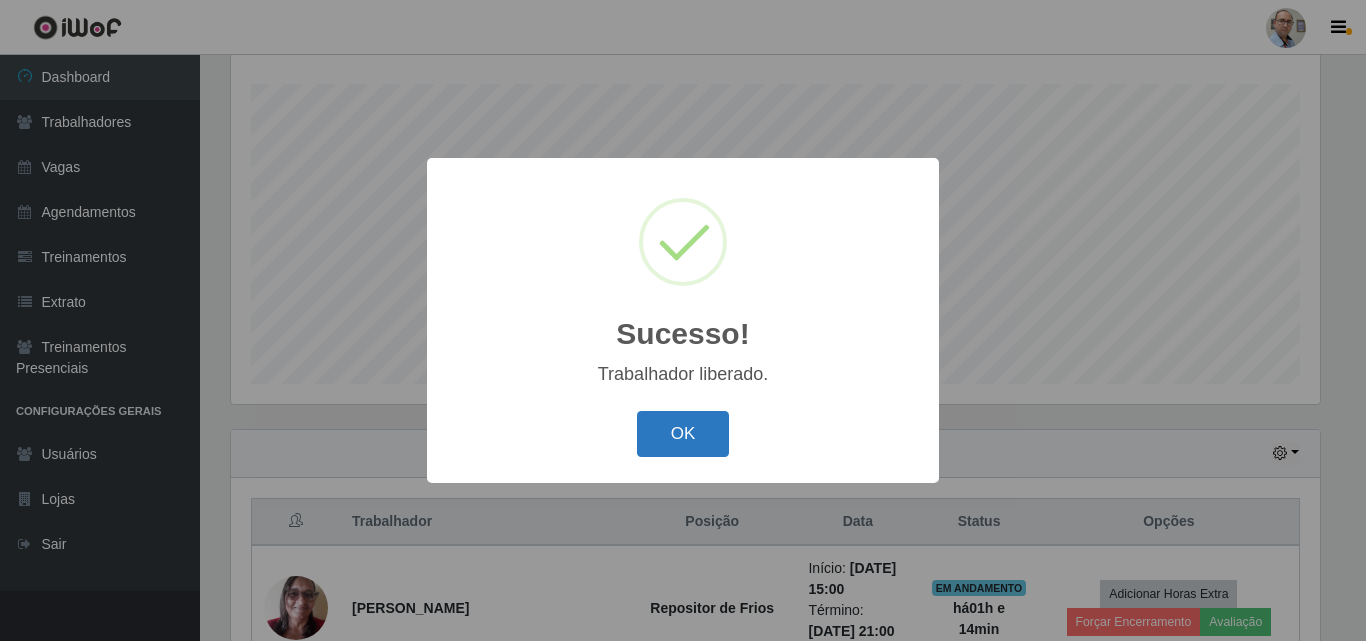 click on "OK" at bounding box center [683, 434] 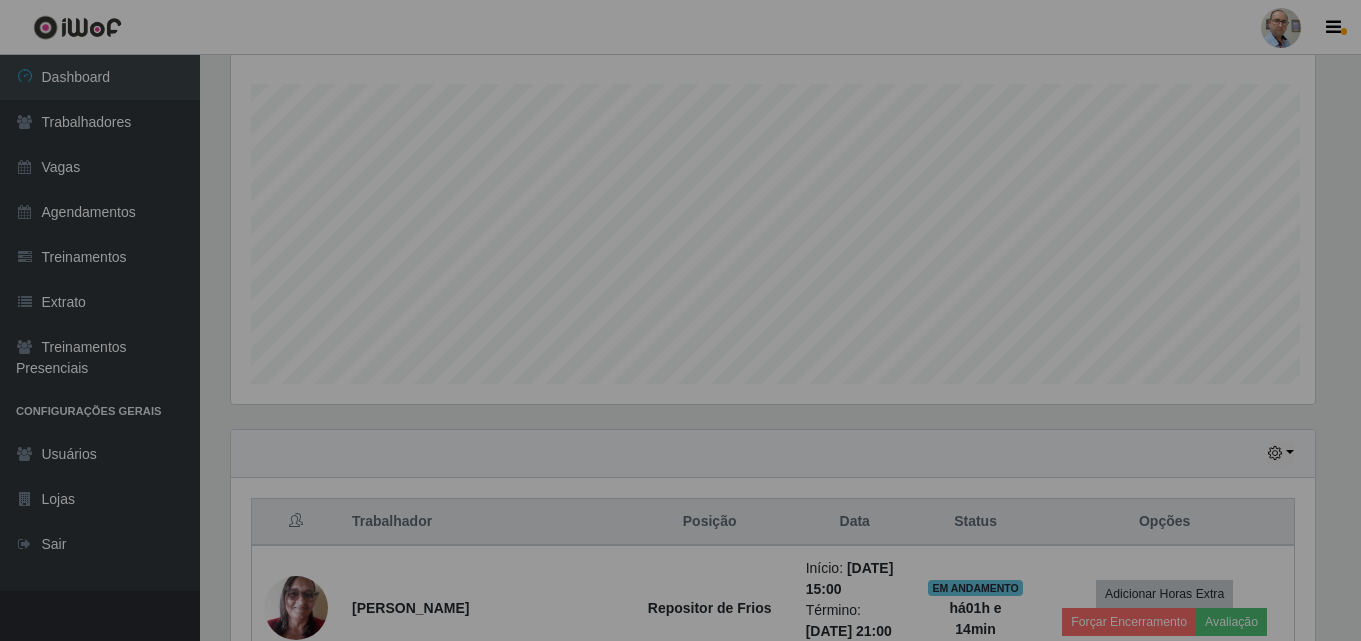 scroll, scrollTop: 999585, scrollLeft: 998901, axis: both 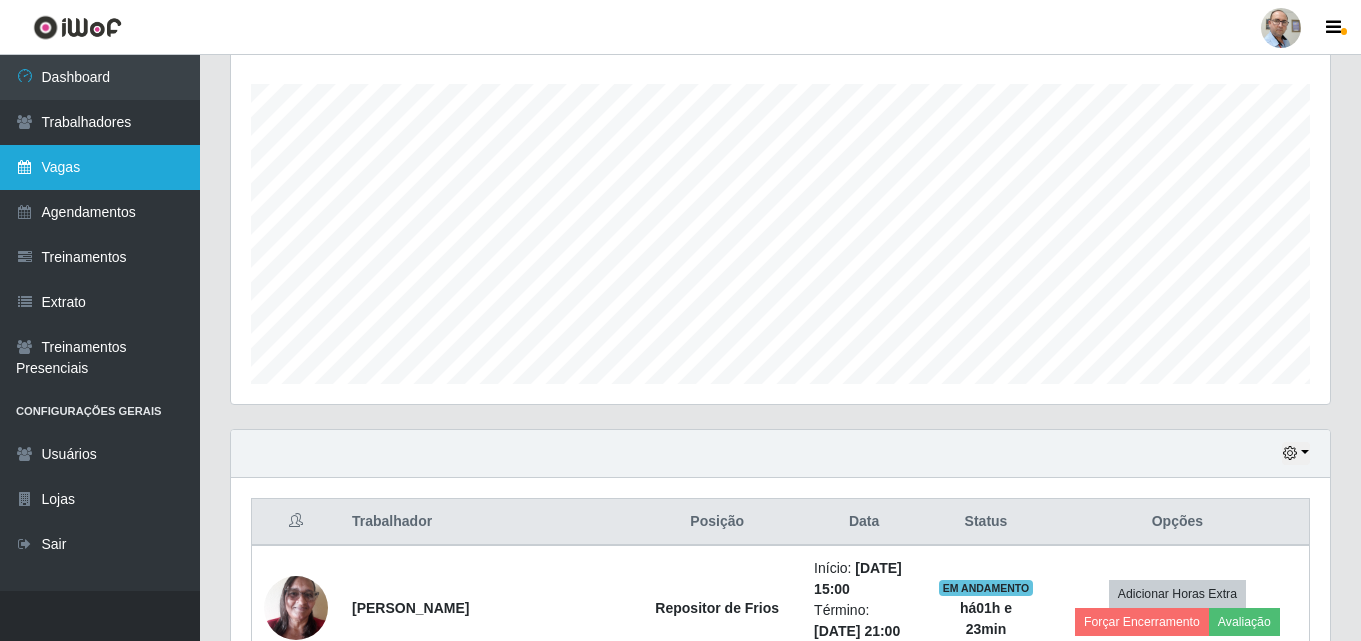 click on "Vagas" at bounding box center (100, 167) 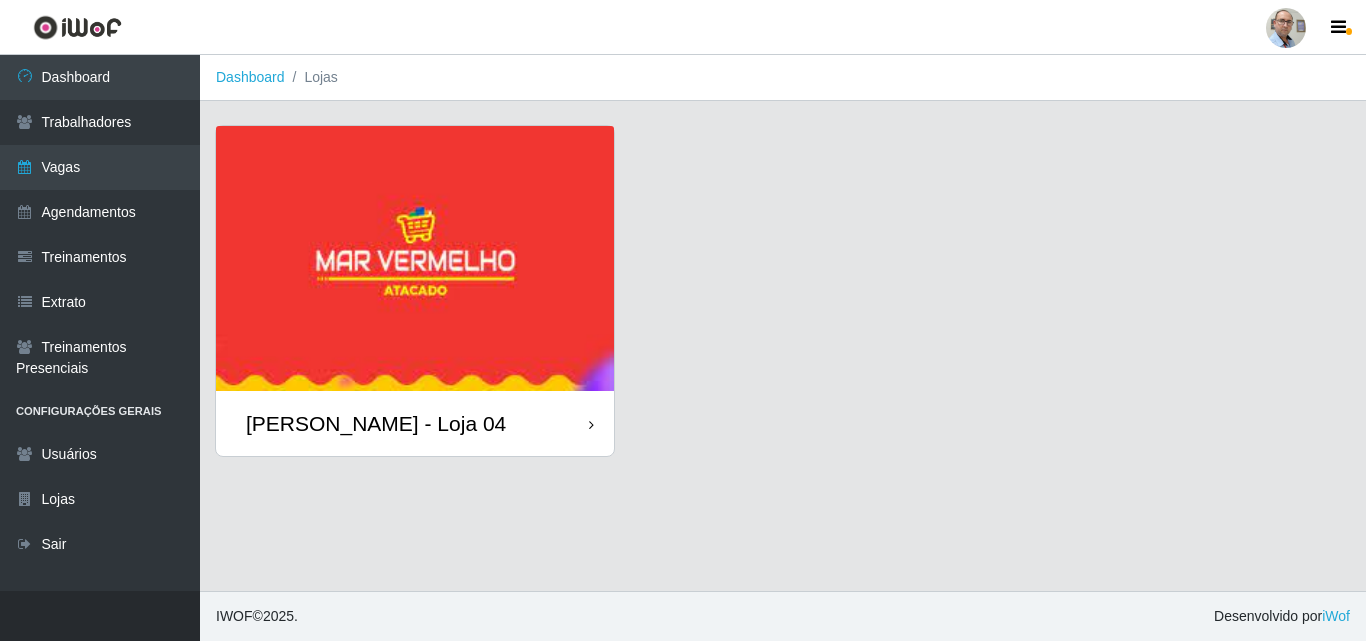 click on "[PERSON_NAME] - Loja 04" at bounding box center (376, 423) 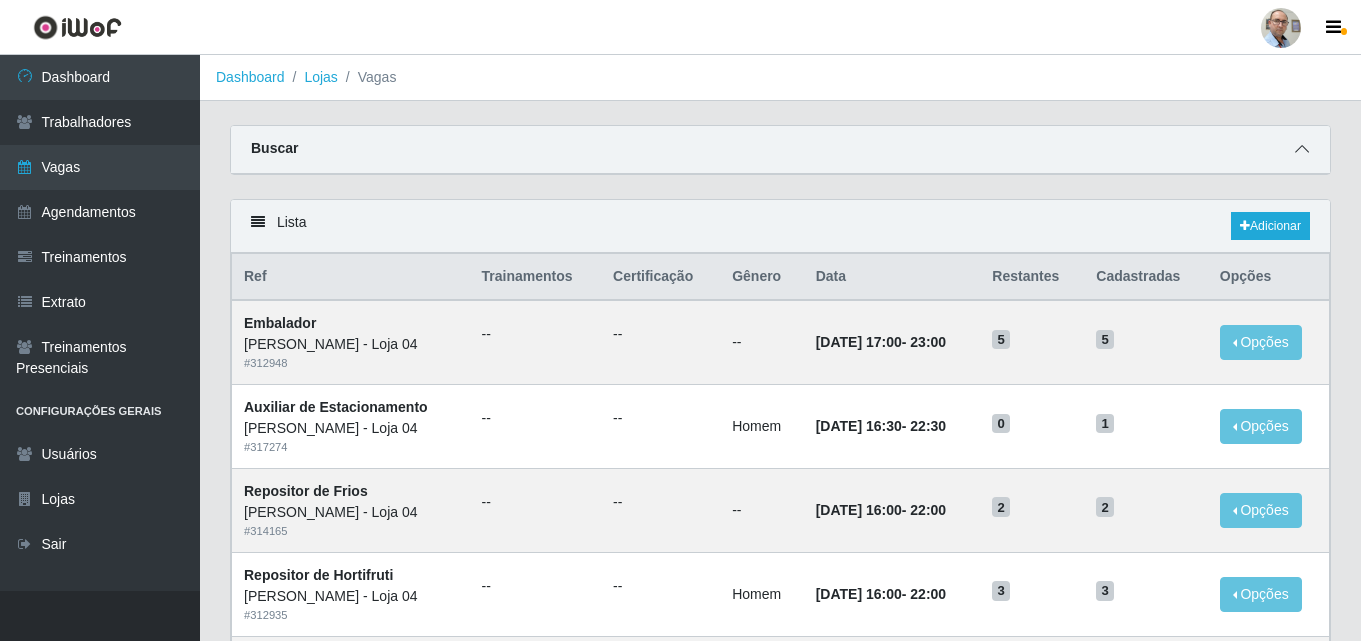 click at bounding box center [1302, 149] 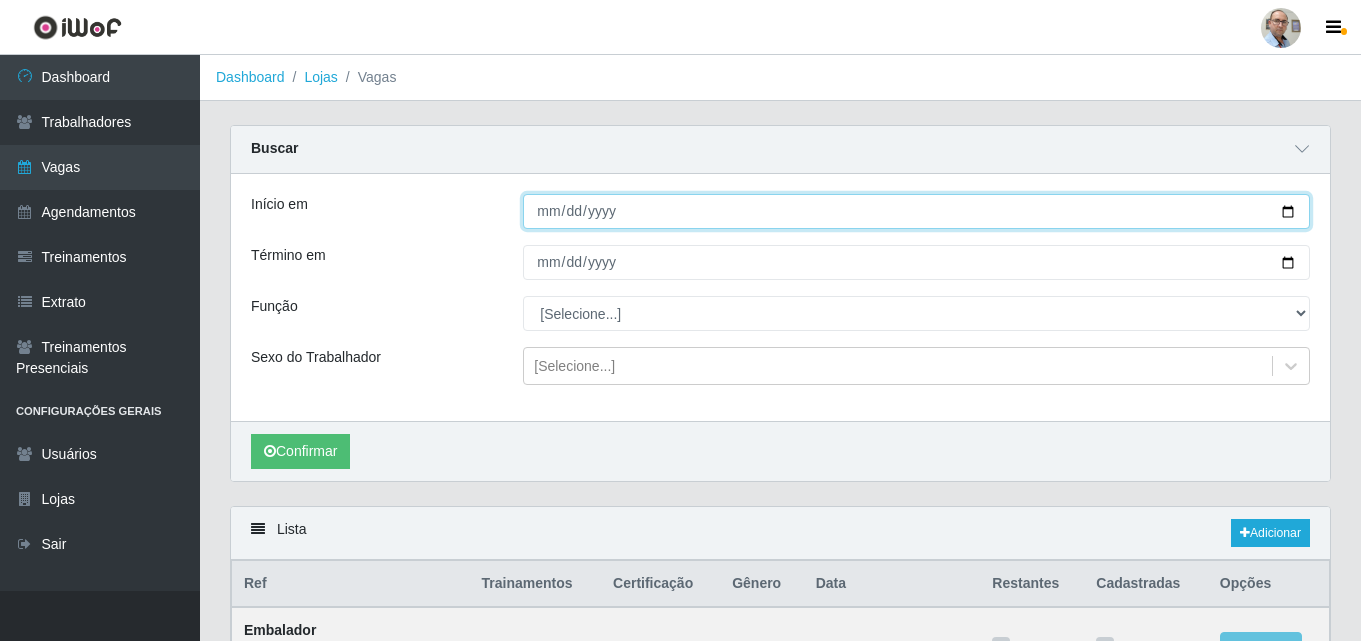 click on "Início em" at bounding box center (916, 211) 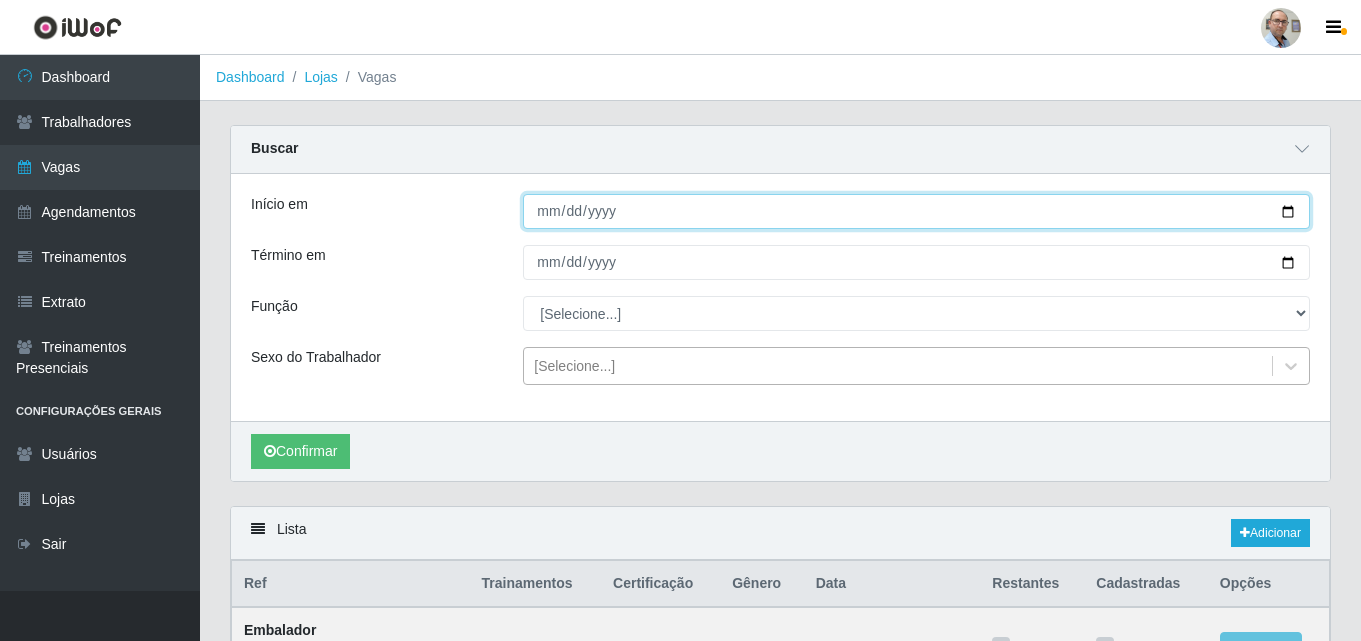 type on "[DATE]" 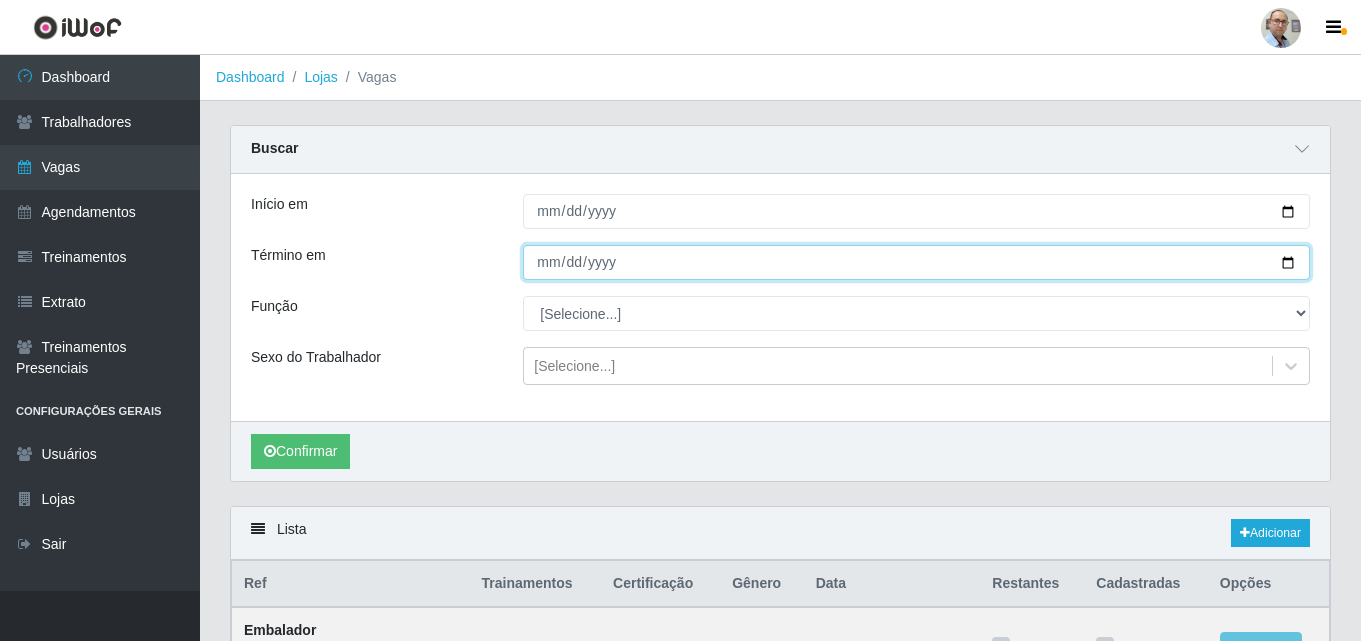 click on "Término em" at bounding box center [916, 262] 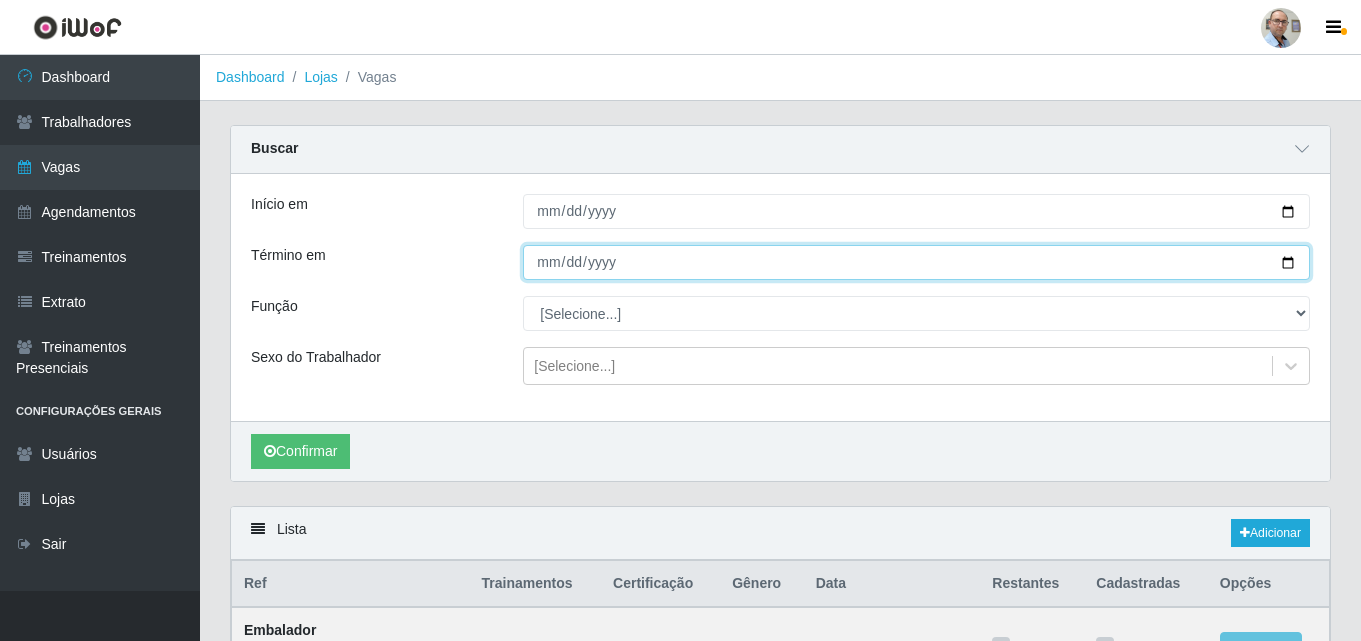 type on "[DATE]" 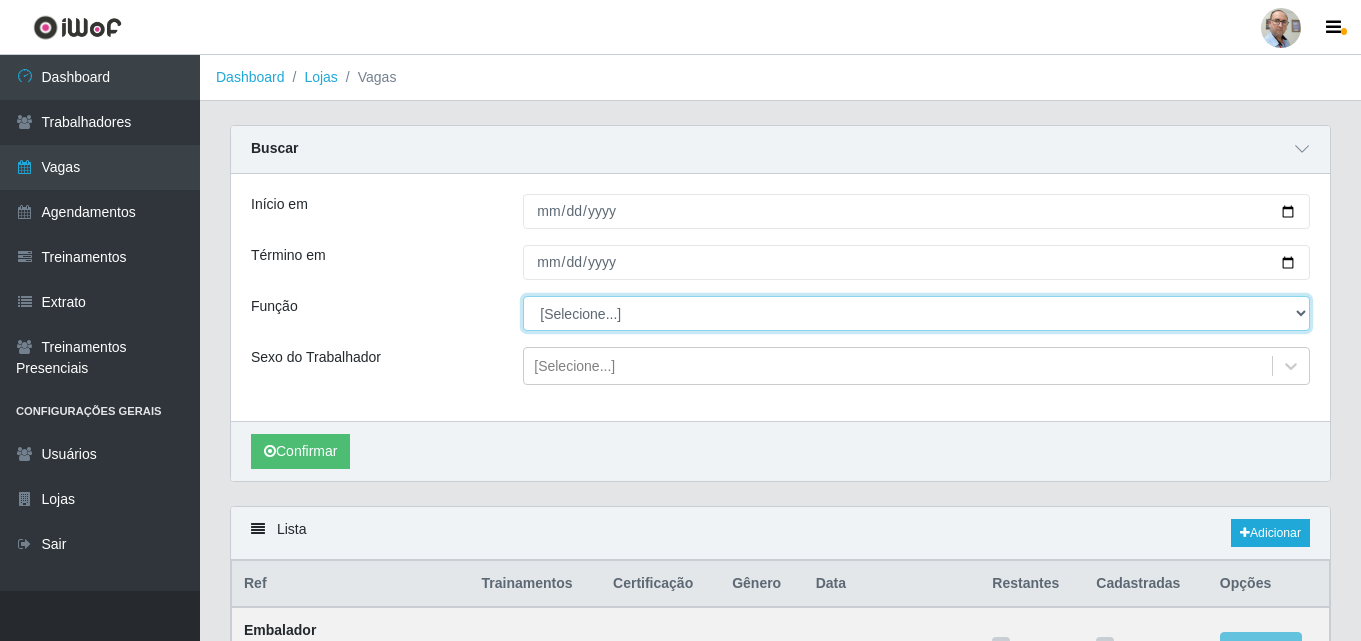 click on "[Selecione...] ASG ASG + ASG ++ Auxiliar de Depósito  Auxiliar de Depósito + Auxiliar de Depósito ++ Auxiliar de Estacionamento Auxiliar de Estacionamento + Auxiliar de Estacionamento ++ Balconista de Frios Balconista de Frios + Balconista de Padaria  Balconista de Padaria + Embalador Embalador + Embalador ++ Operador de Caixa Operador de Caixa + Operador de Caixa ++ Repositor  Repositor + Repositor ++ Repositor de Frios Repositor de Frios + Repositor de Frios ++ Repositor de Hortifruti Repositor de Hortifruti + Repositor de Hortifruti ++" at bounding box center [916, 313] 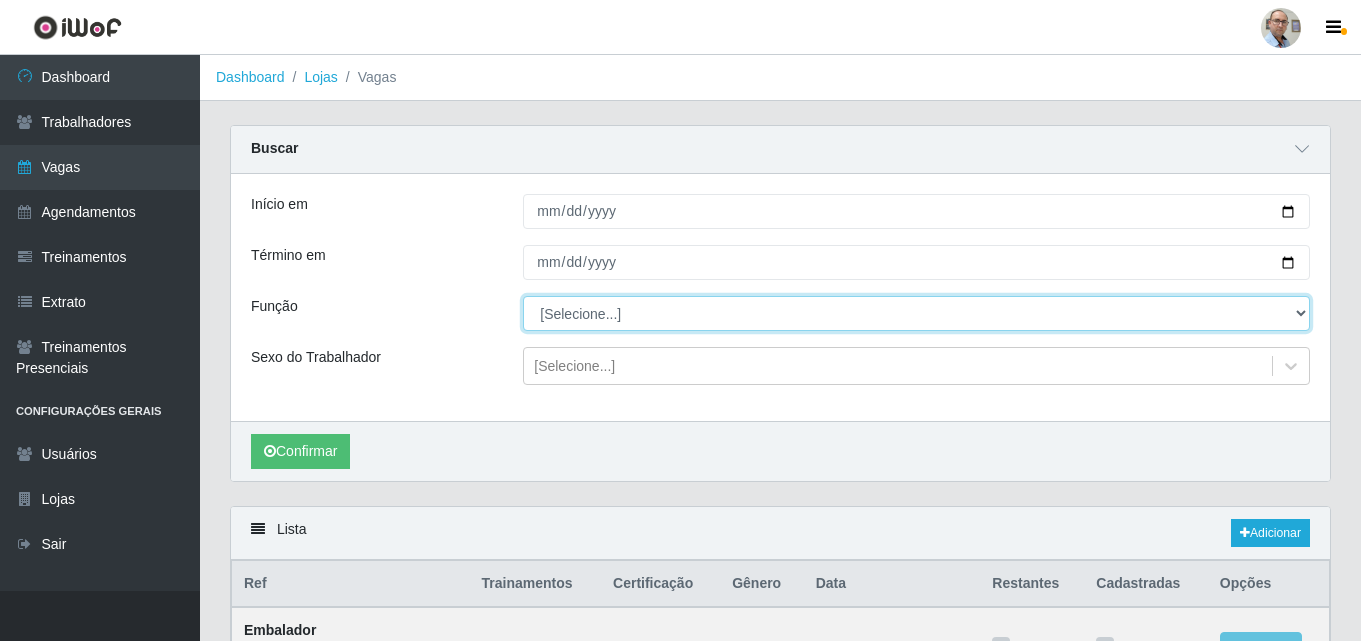 select on "112" 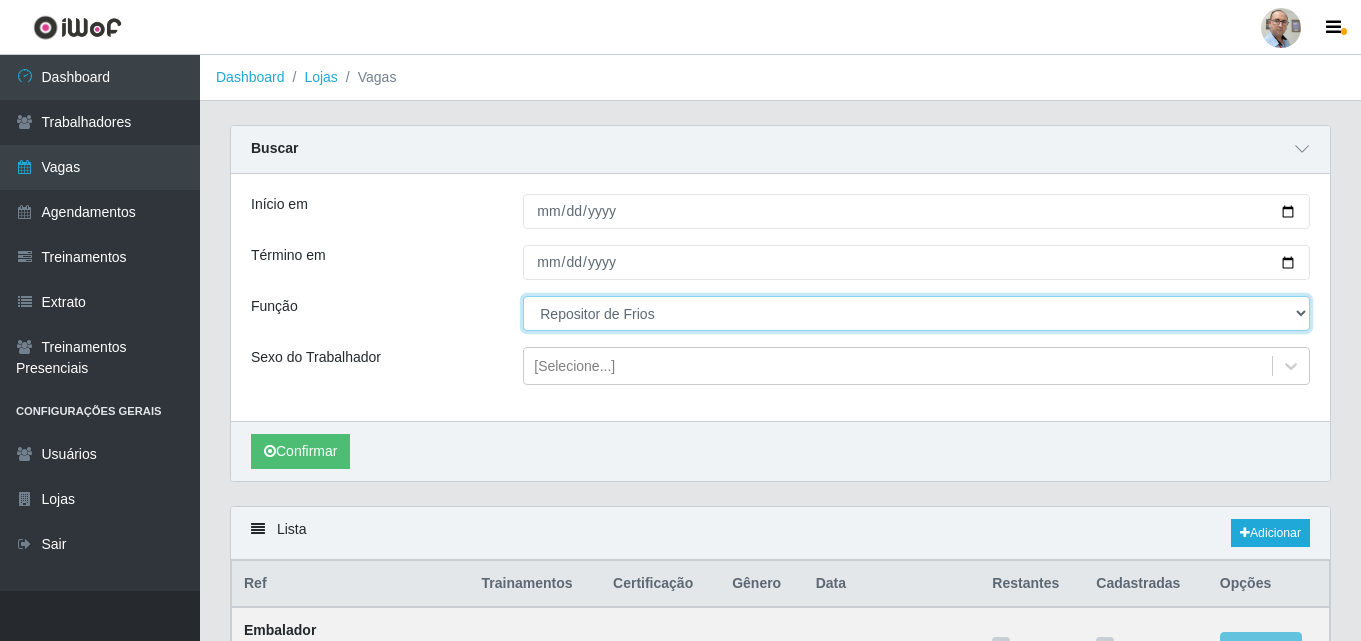 click on "[Selecione...] ASG ASG + ASG ++ Auxiliar de Depósito  Auxiliar de Depósito + Auxiliar de Depósito ++ Auxiliar de Estacionamento Auxiliar de Estacionamento + Auxiliar de Estacionamento ++ Balconista de Frios Balconista de Frios + Balconista de Padaria  Balconista de Padaria + Embalador Embalador + Embalador ++ Operador de Caixa Operador de Caixa + Operador de Caixa ++ Repositor  Repositor + Repositor ++ Repositor de Frios Repositor de Frios + Repositor de Frios ++ Repositor de Hortifruti Repositor de Hortifruti + Repositor de Hortifruti ++" at bounding box center [916, 313] 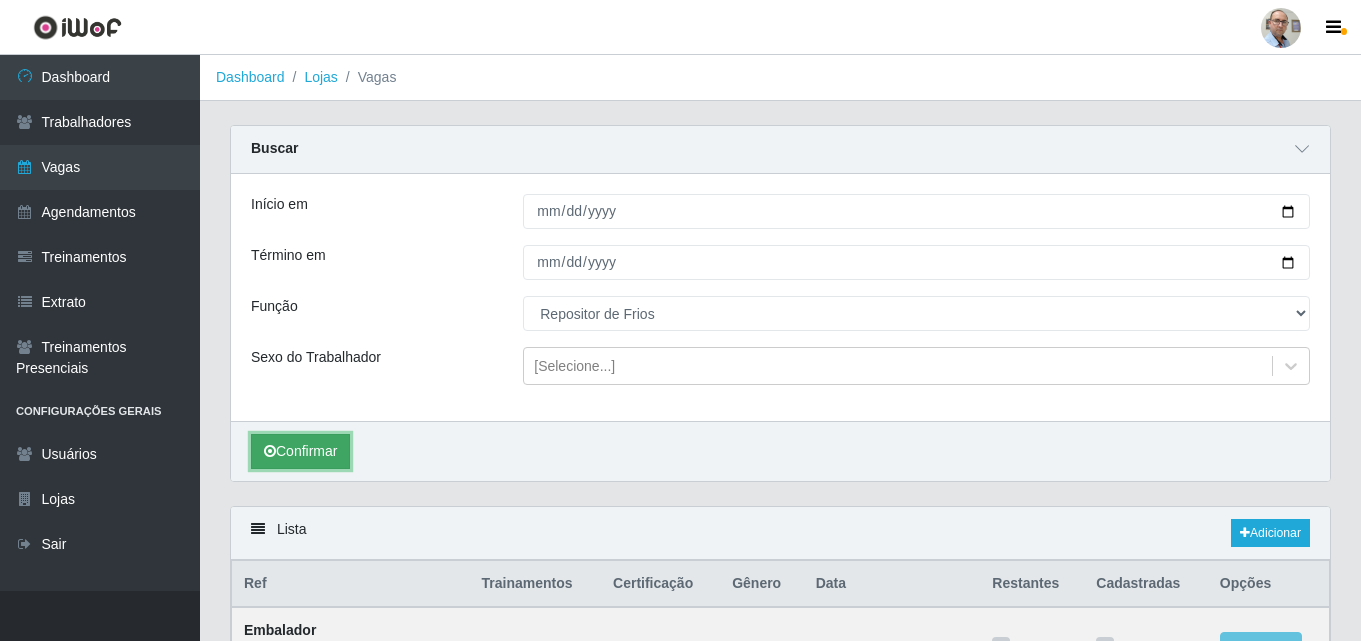 click on "Confirmar" at bounding box center (300, 451) 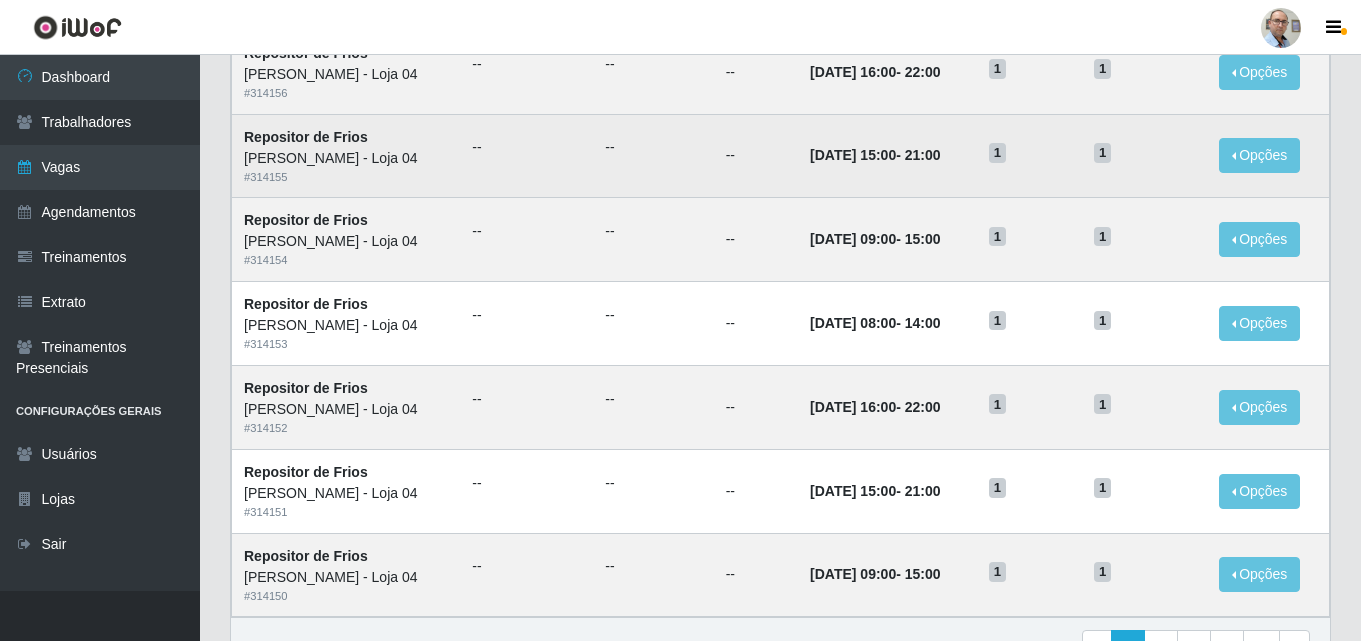 scroll, scrollTop: 1361, scrollLeft: 0, axis: vertical 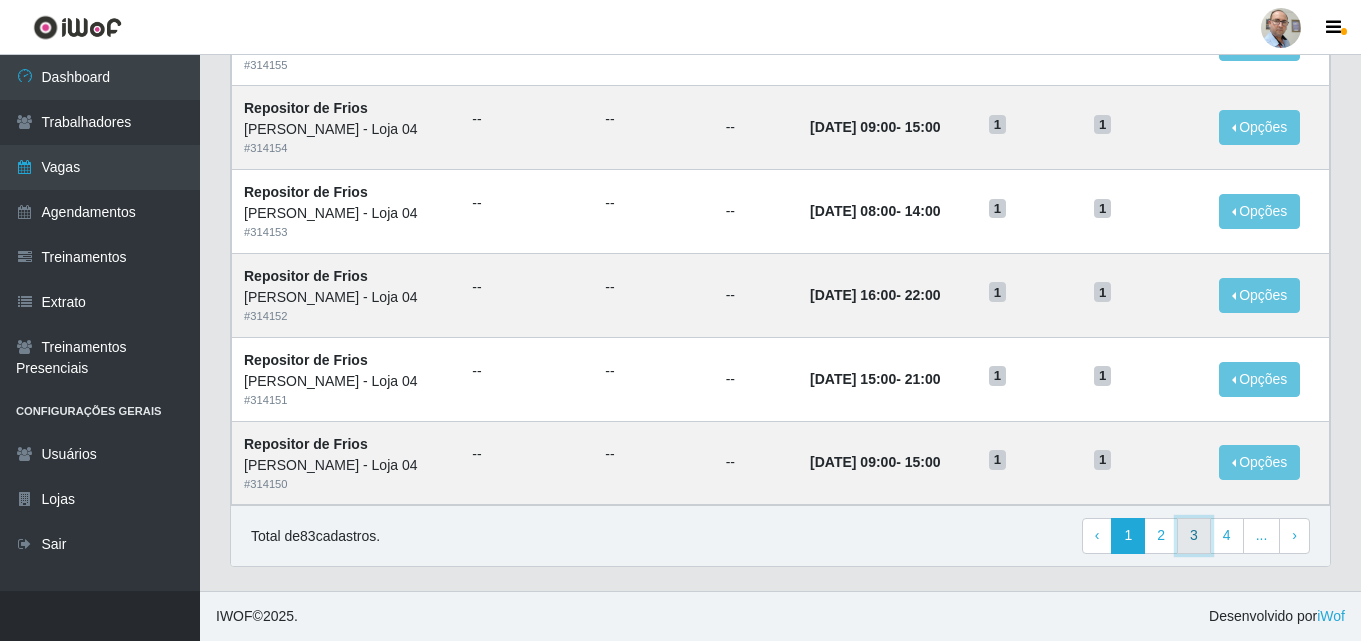 click on "3" at bounding box center (1194, 536) 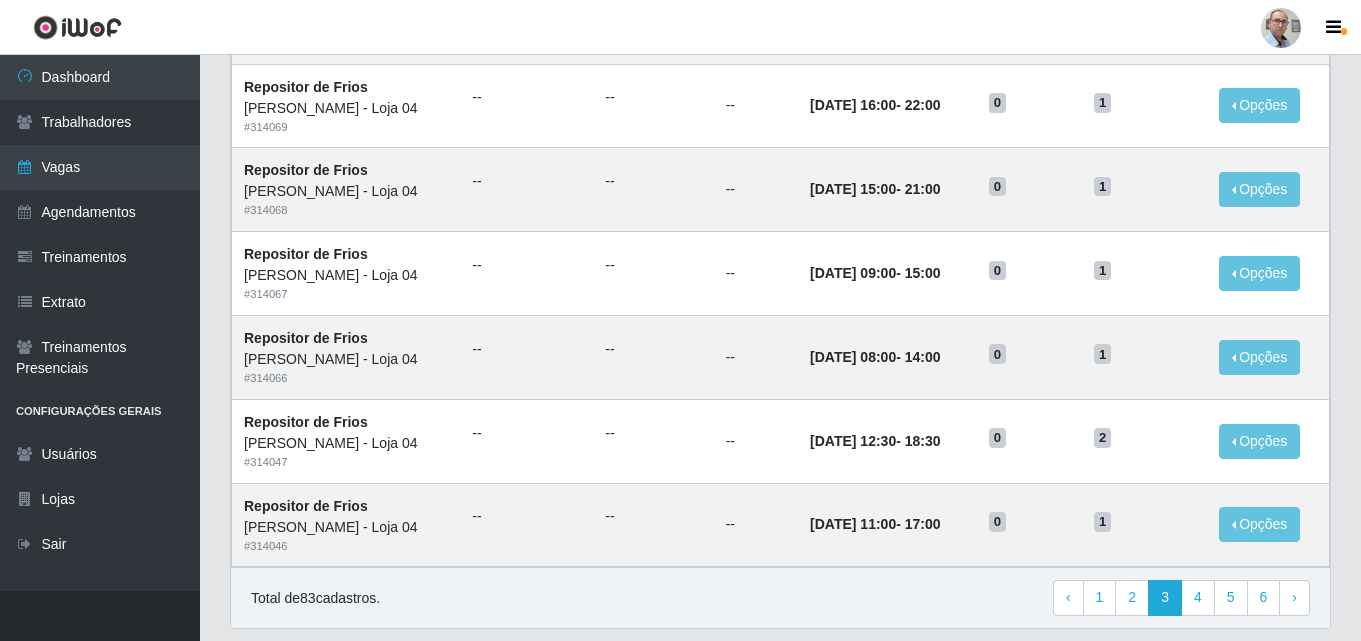 scroll, scrollTop: 1000, scrollLeft: 0, axis: vertical 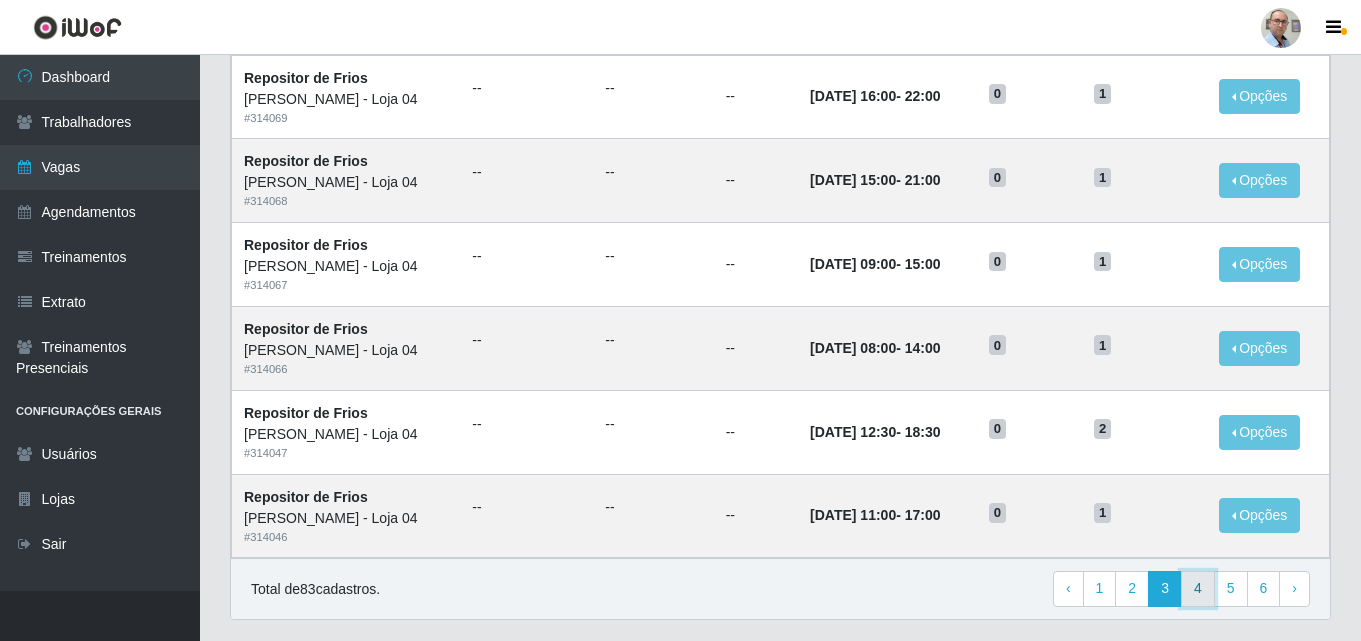 click on "4" at bounding box center (1198, 589) 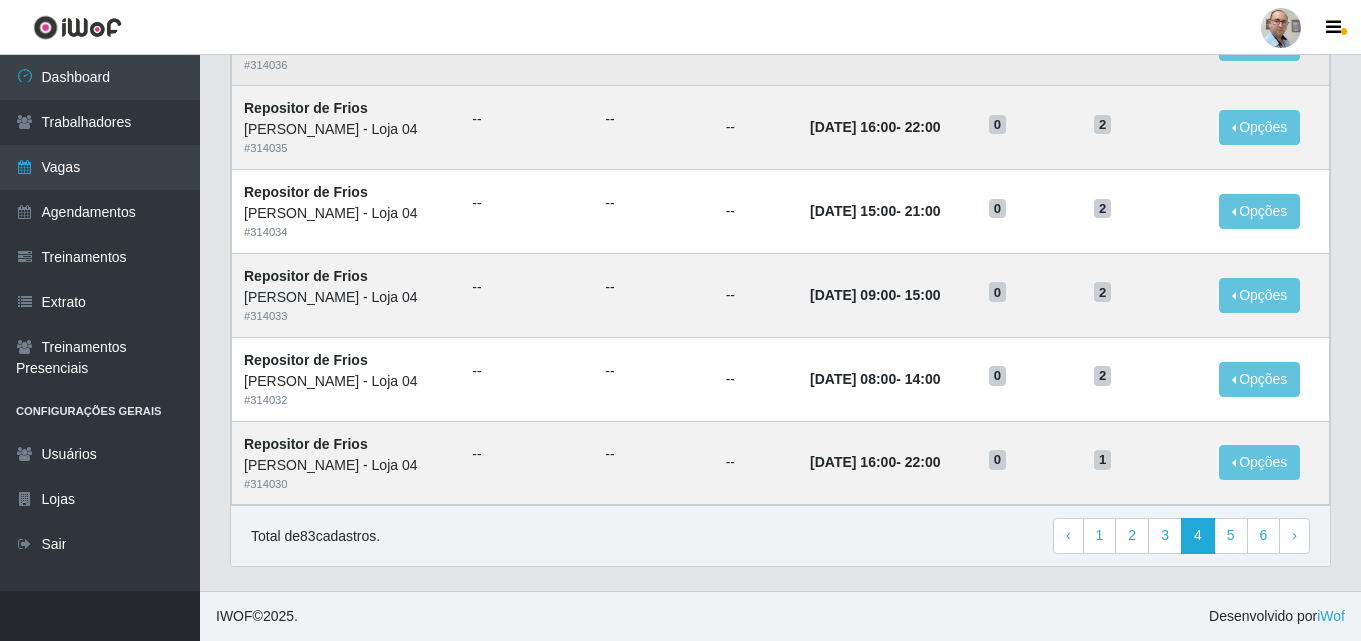scroll, scrollTop: 1054, scrollLeft: 0, axis: vertical 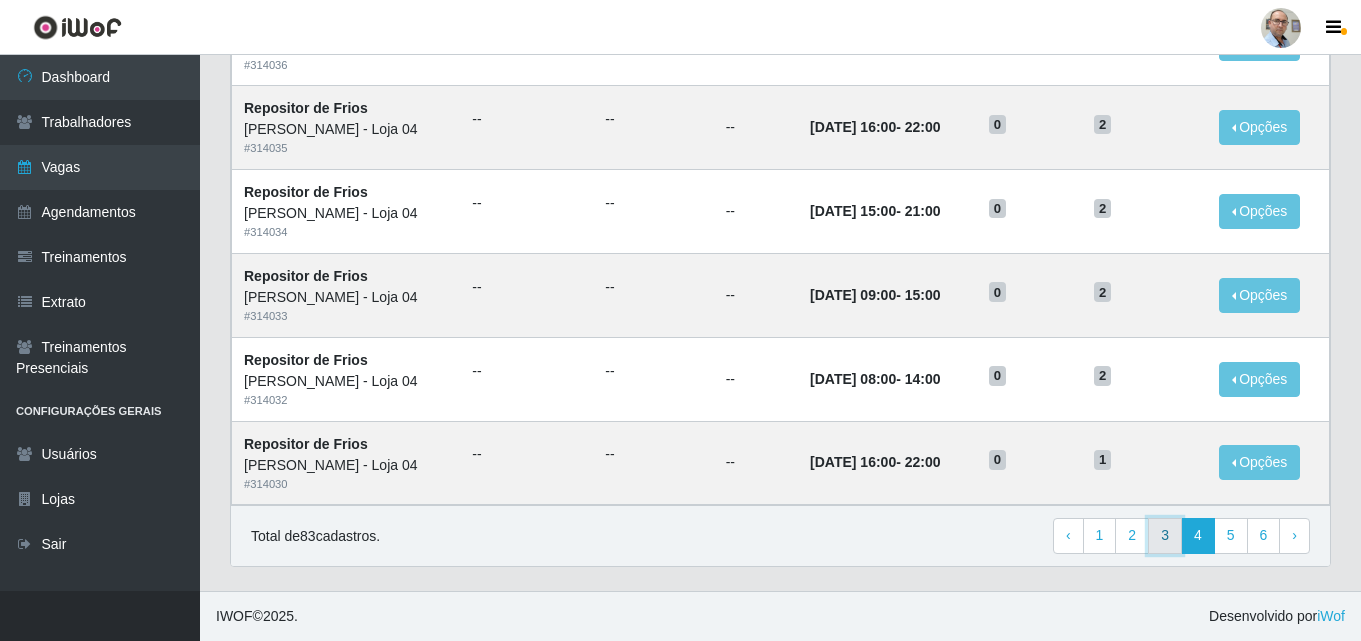 click on "3" at bounding box center [1165, 536] 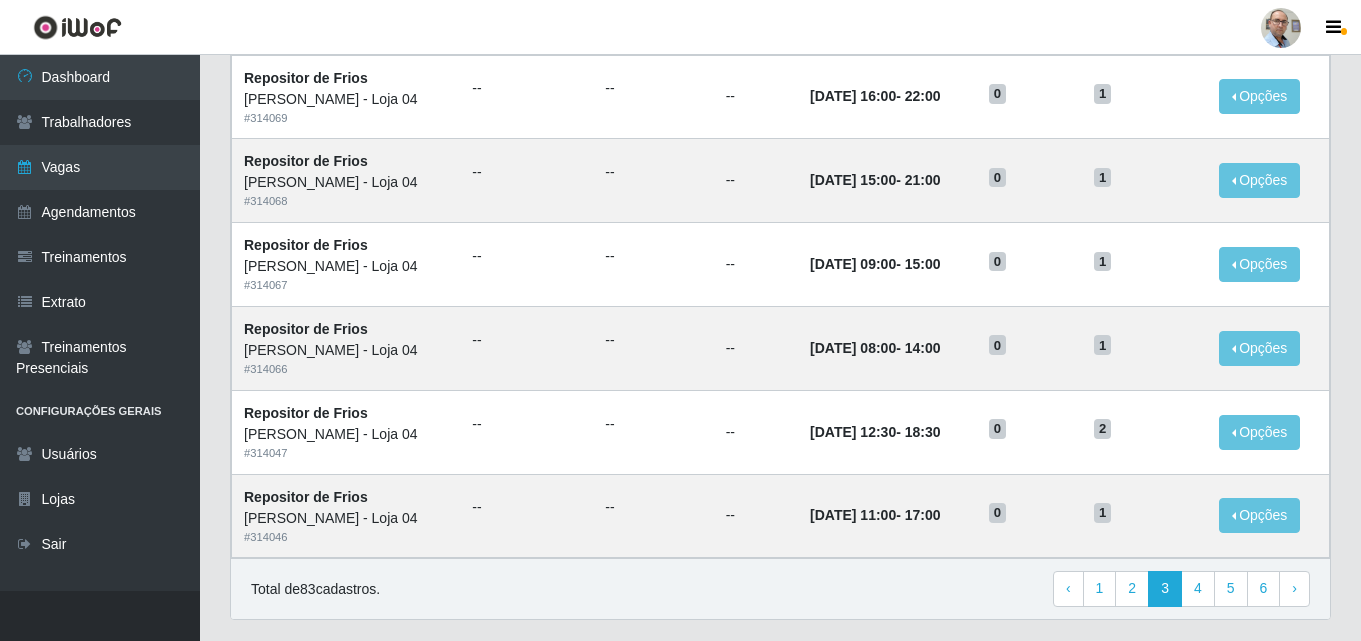 scroll, scrollTop: 1054, scrollLeft: 0, axis: vertical 